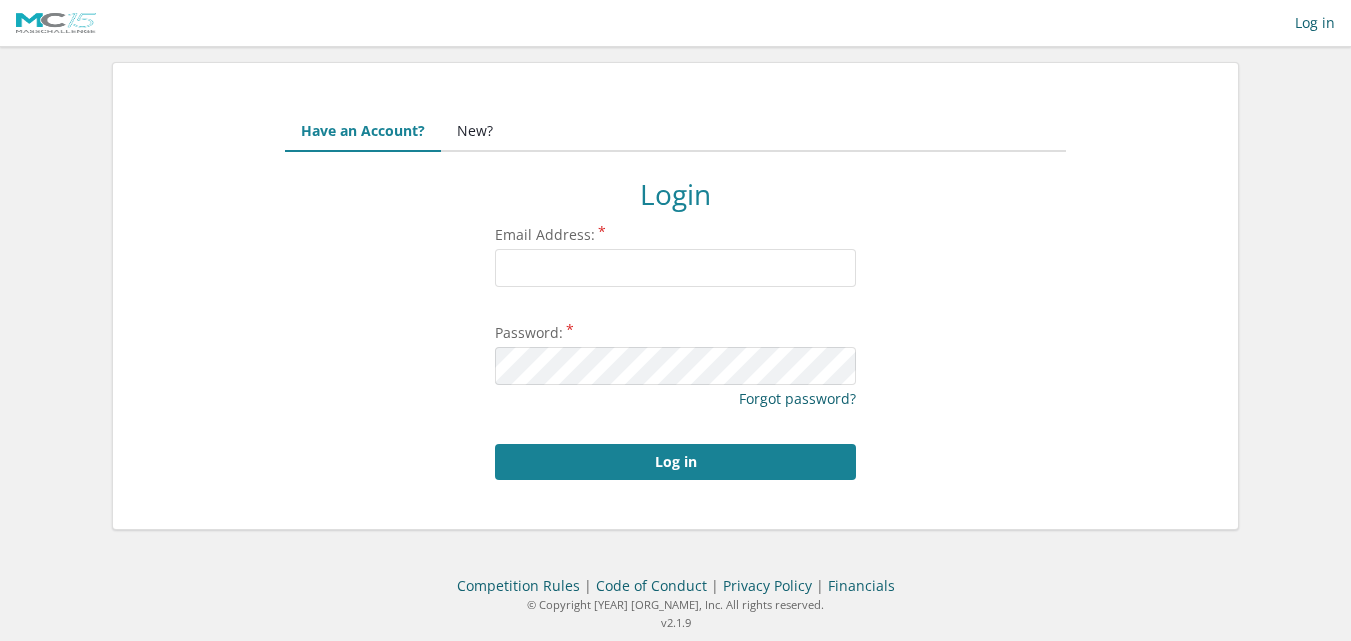 scroll, scrollTop: 0, scrollLeft: 0, axis: both 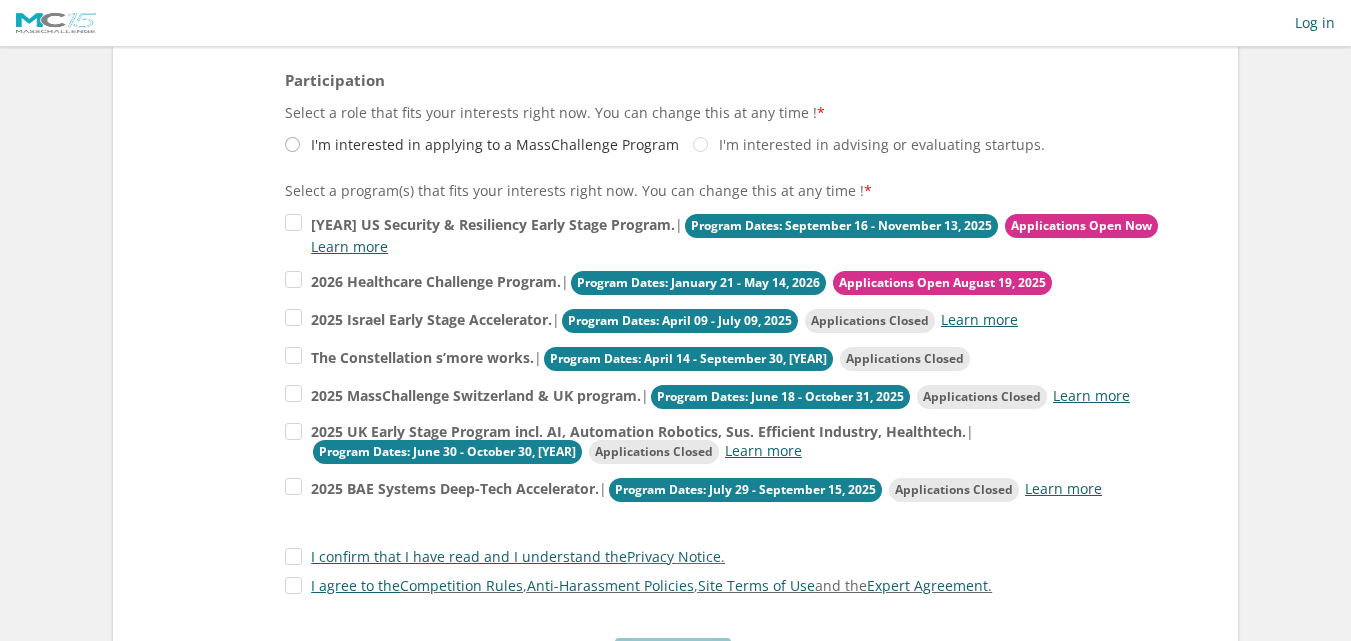 click on "I'm interested in applying to a MassChallenge
Program" at bounding box center [482, 144] 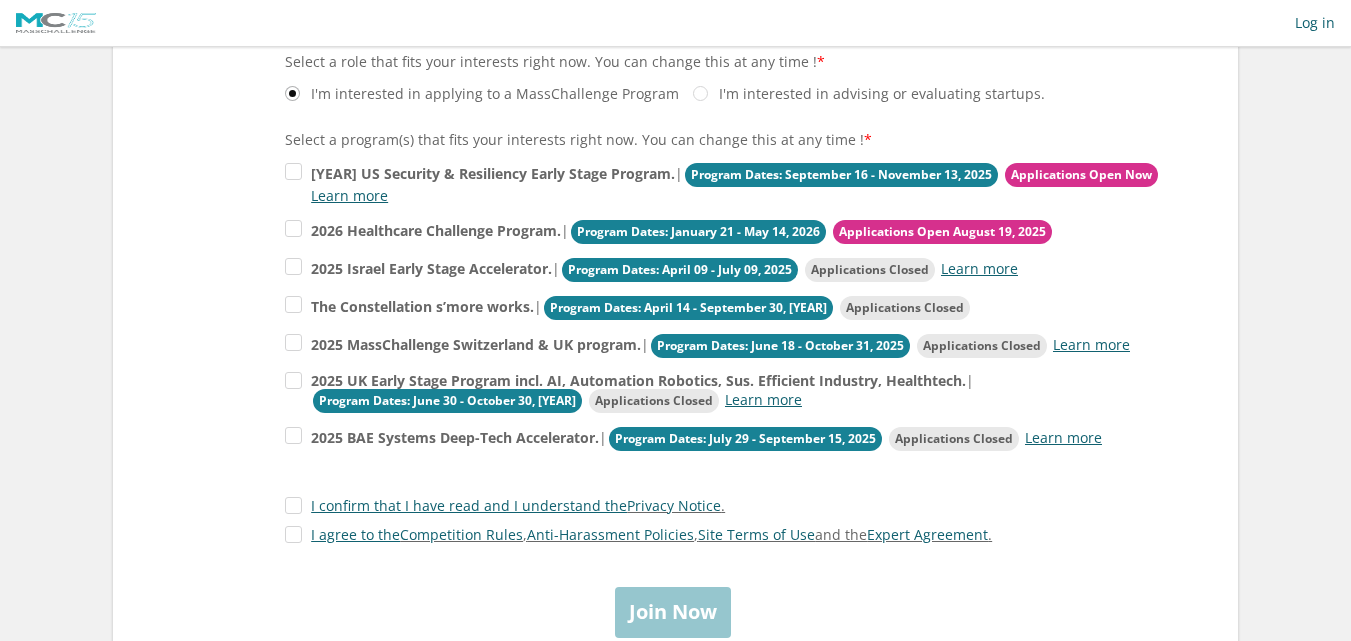 scroll, scrollTop: 415, scrollLeft: 0, axis: vertical 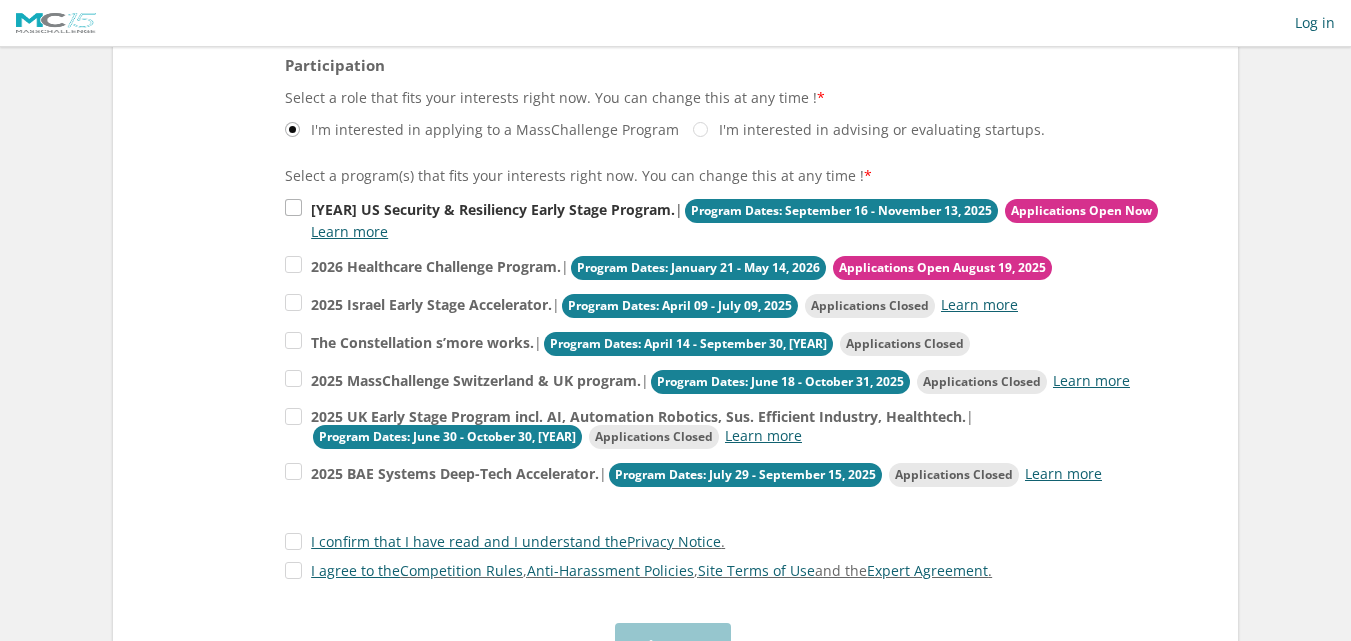 click on "2025 US Security & Resiliency Early Stage Program.   |
Program Dates:
September 16 - November 13, 2025
Applications Open Now
Learn more" at bounding box center (740, 219) 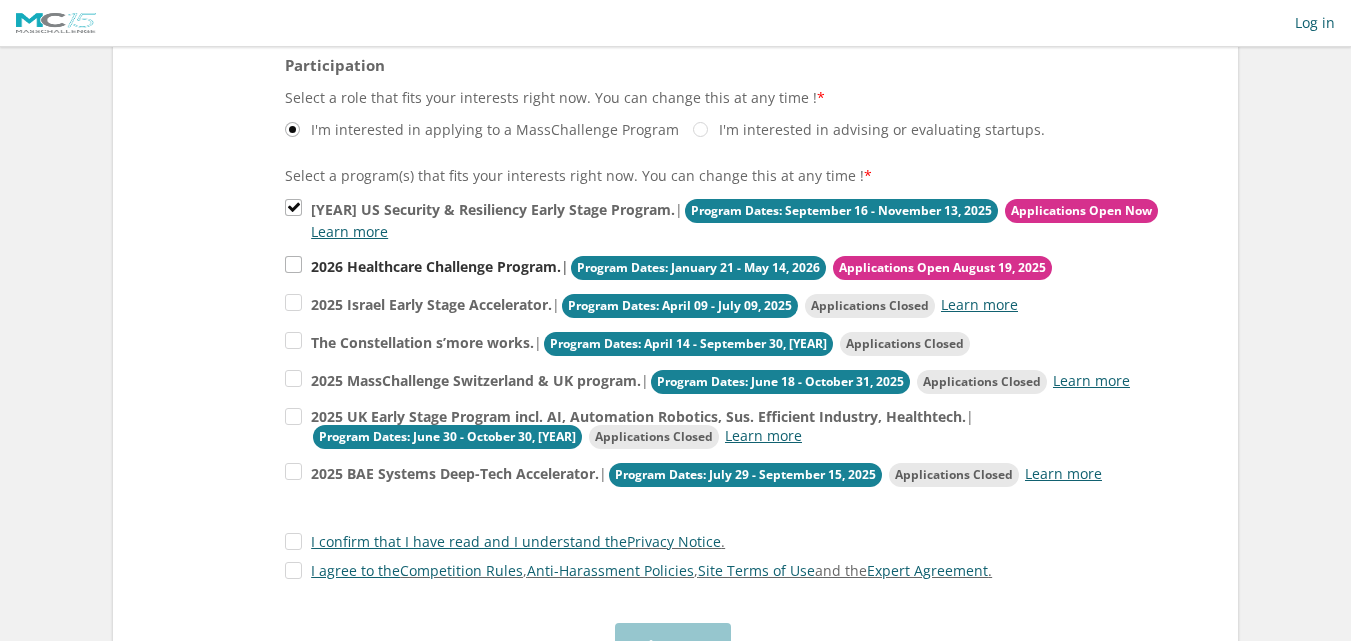 click on "2026 Healthcare Challenge Program.   |
Program Dates:
January 21 - May 14, 2026
Applications Open August 19, 2025" at bounding box center [740, 219] 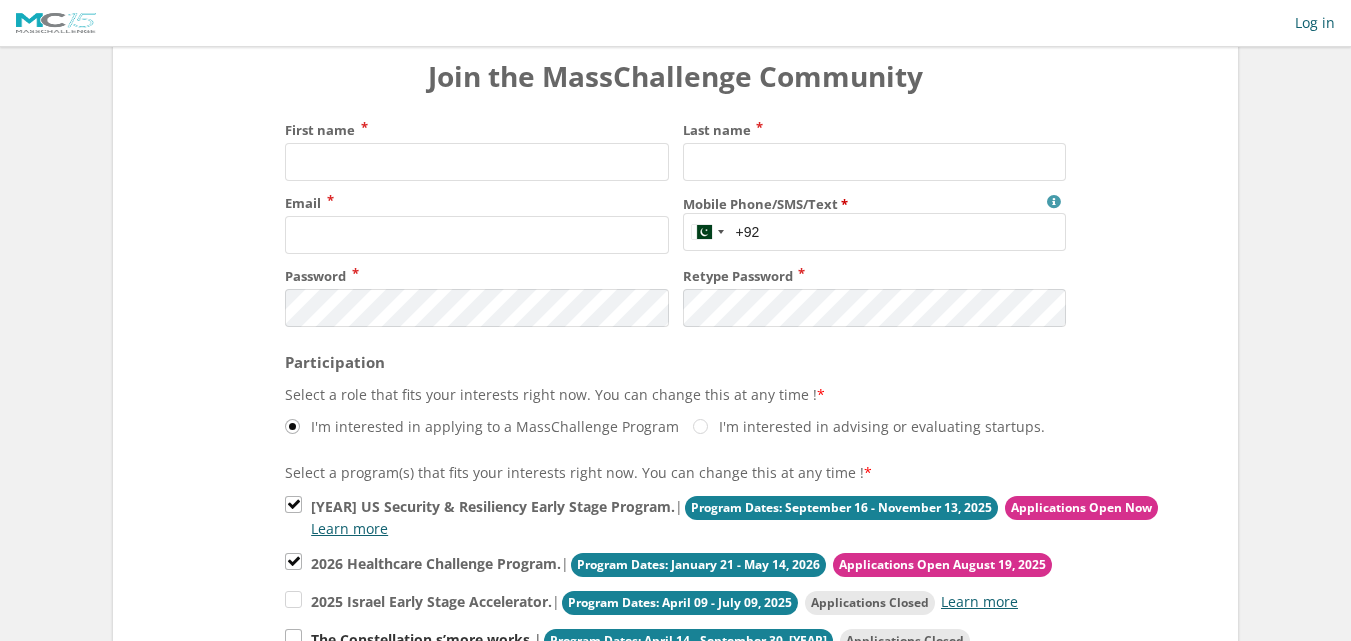 scroll, scrollTop: 115, scrollLeft: 0, axis: vertical 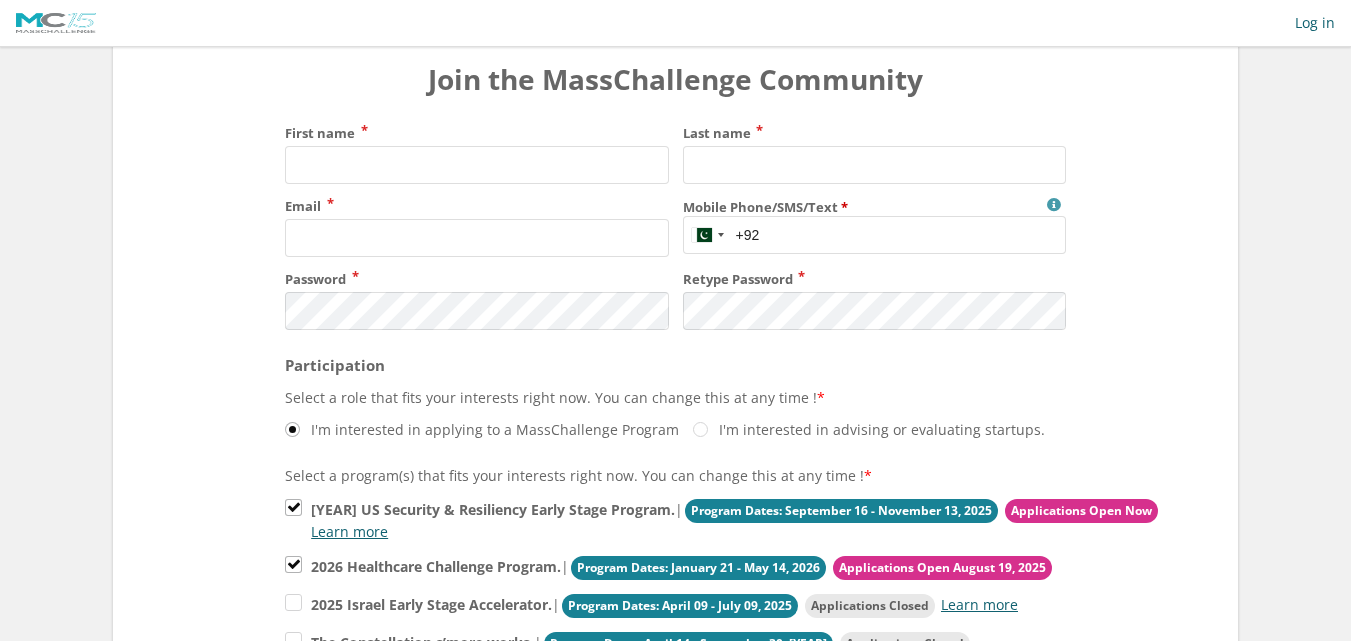 click on "Mobile Phone/SMS/Text" at bounding box center (874, 235) 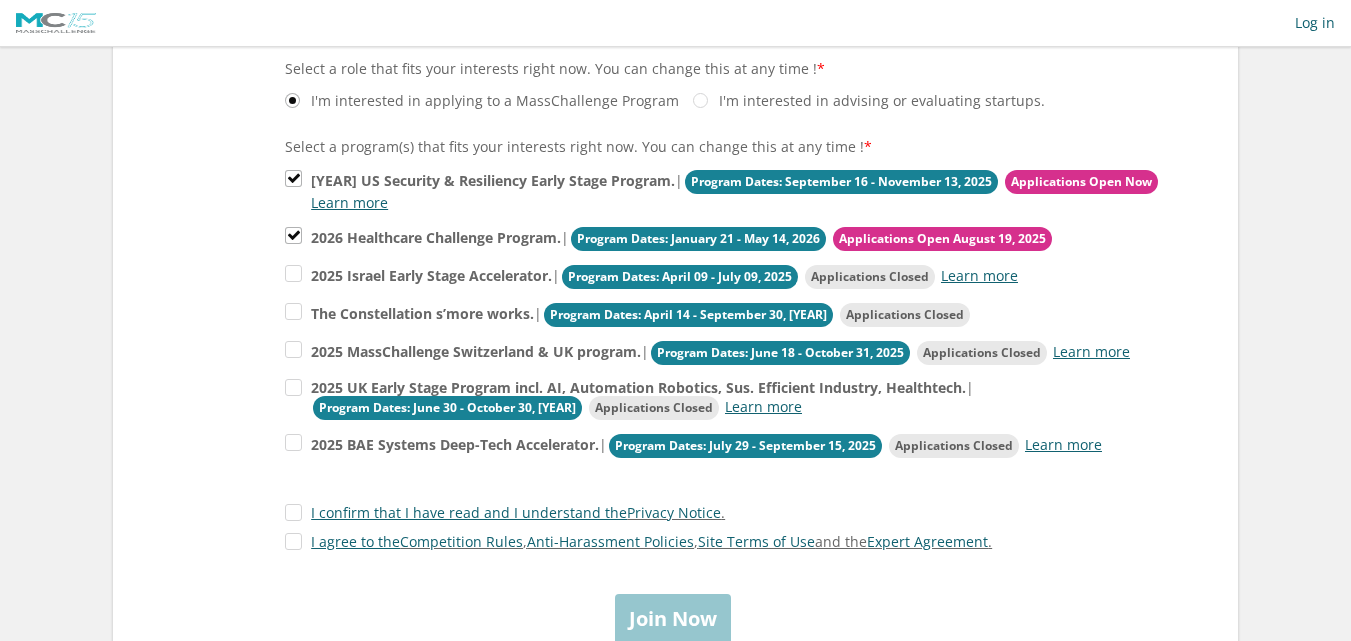 scroll, scrollTop: 615, scrollLeft: 0, axis: vertical 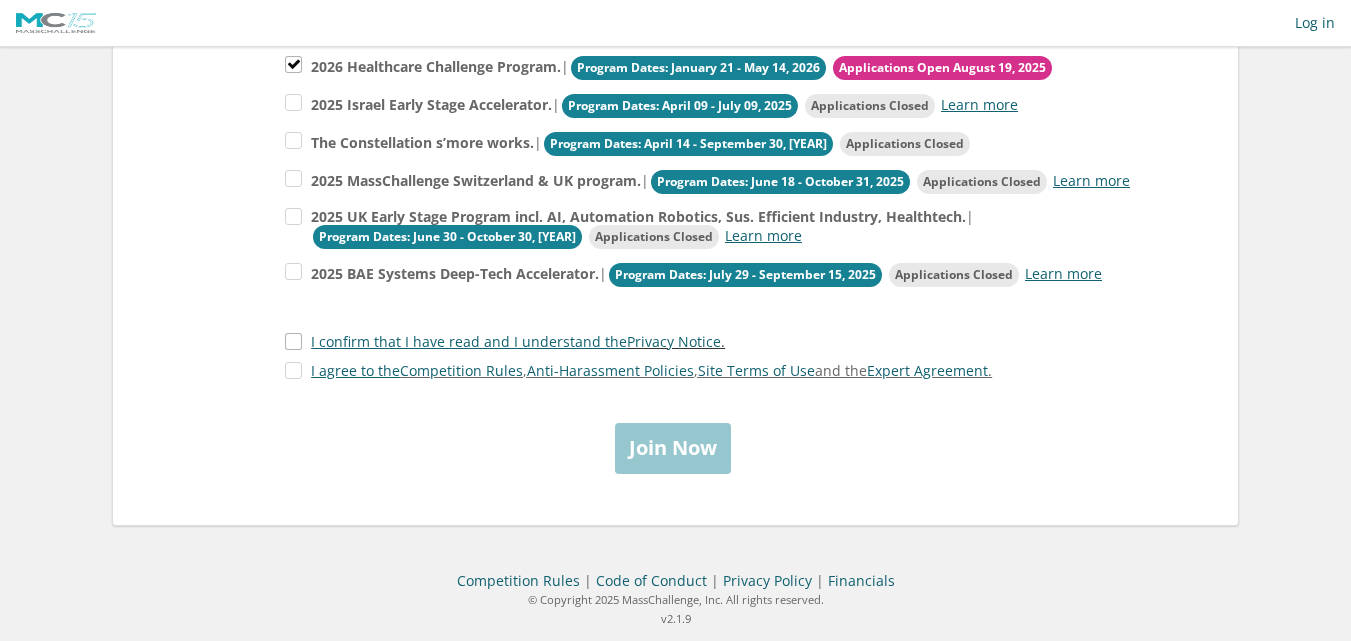 click on "I confirm that I have read and I understand the  Privacy Notice ." at bounding box center (505, 341) 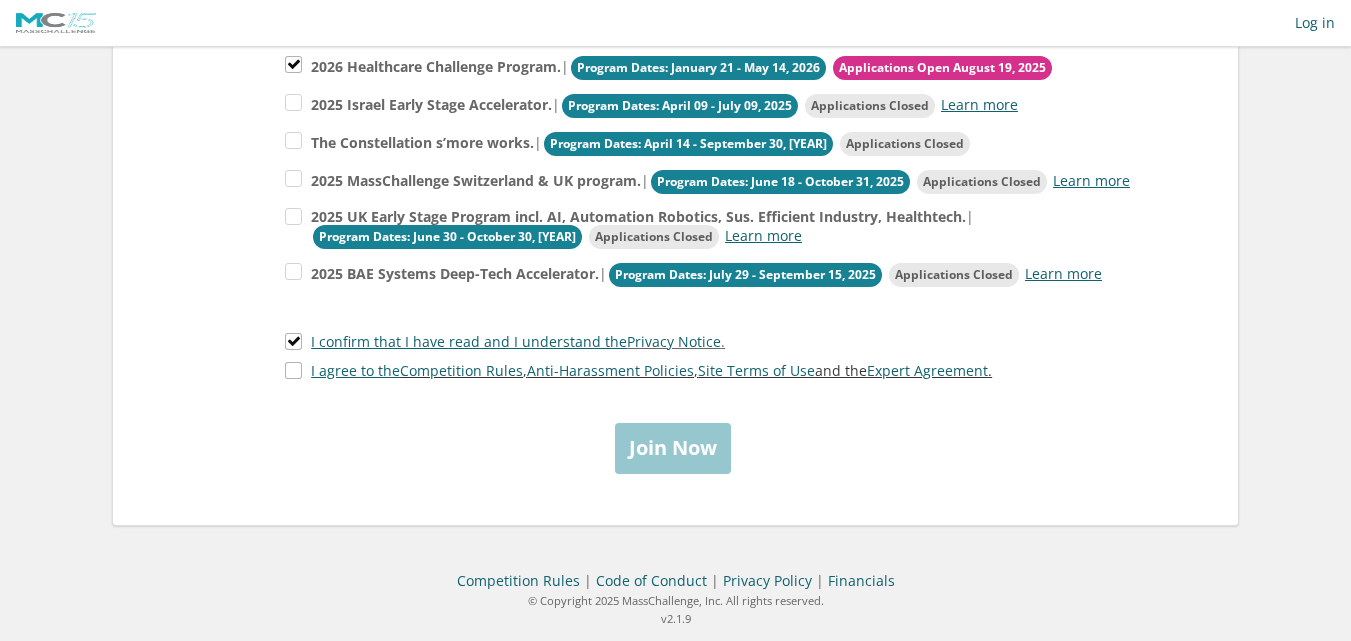 click on "I agree to the  Competition Rules ,  Anti-Harassment Policies ,  Site Terms of Use  and the  Expert Agreement ." at bounding box center [638, 370] 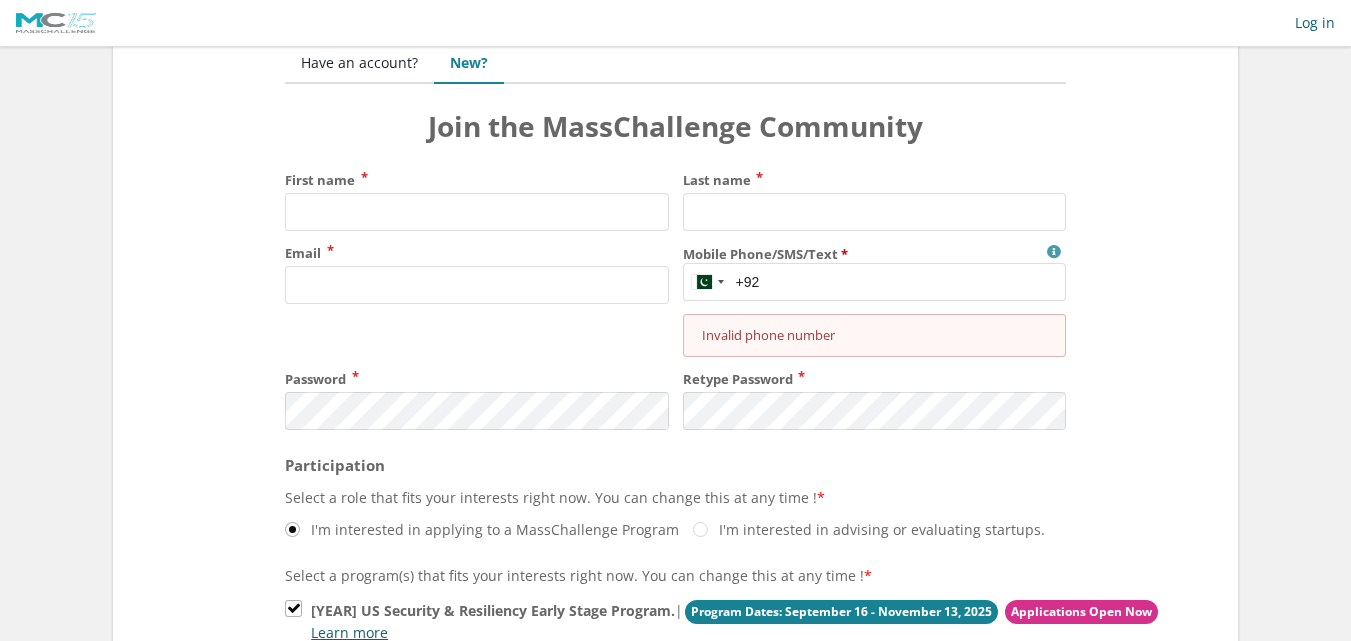 scroll, scrollTop: 0, scrollLeft: 0, axis: both 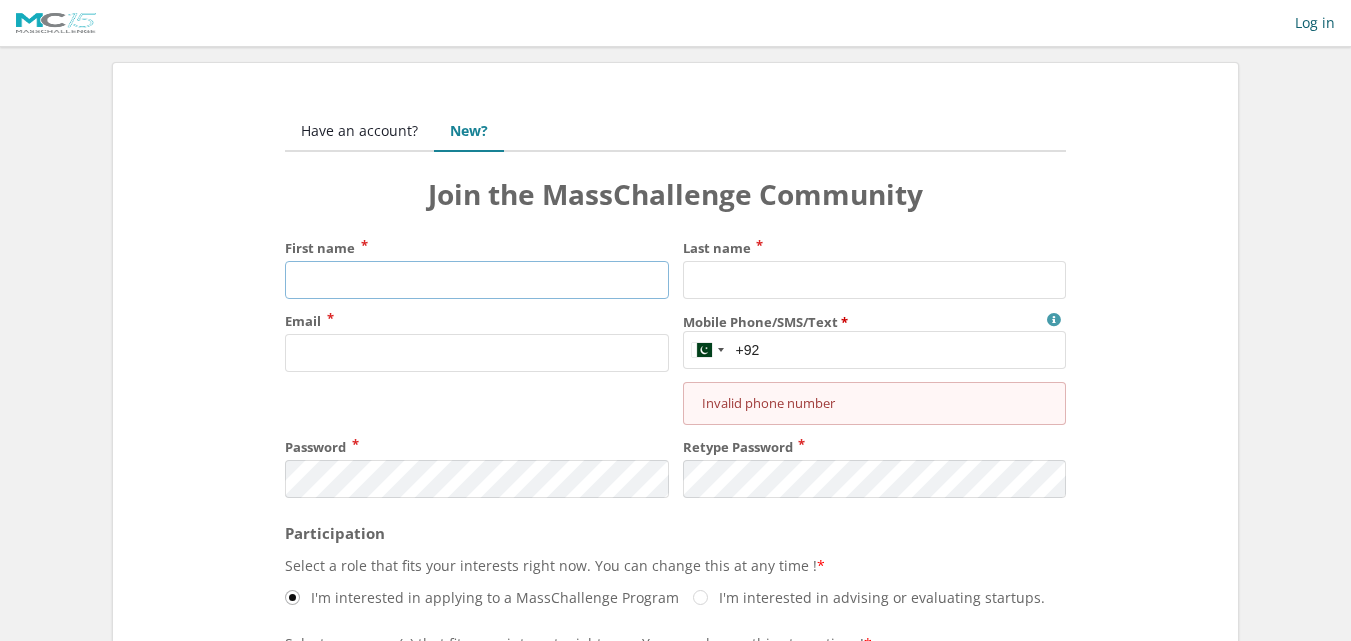 click on "First name" at bounding box center [476, 280] 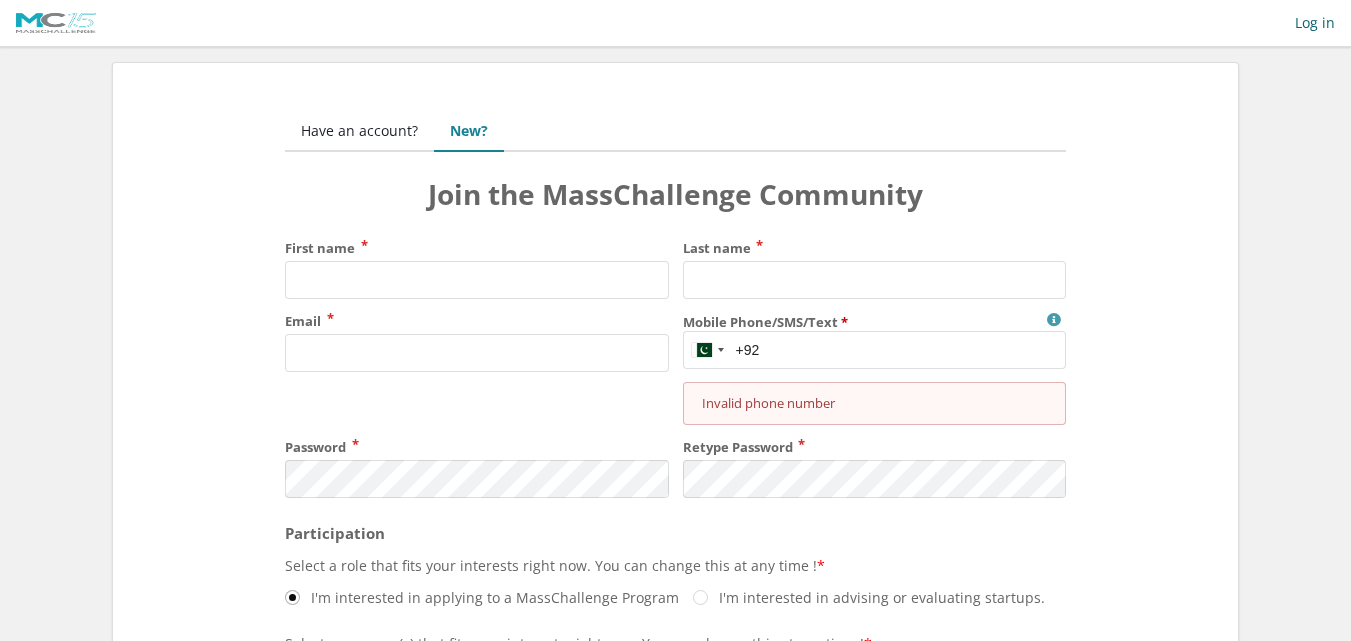 click on "Mobile Phone/SMS/Text" at bounding box center [874, 350] 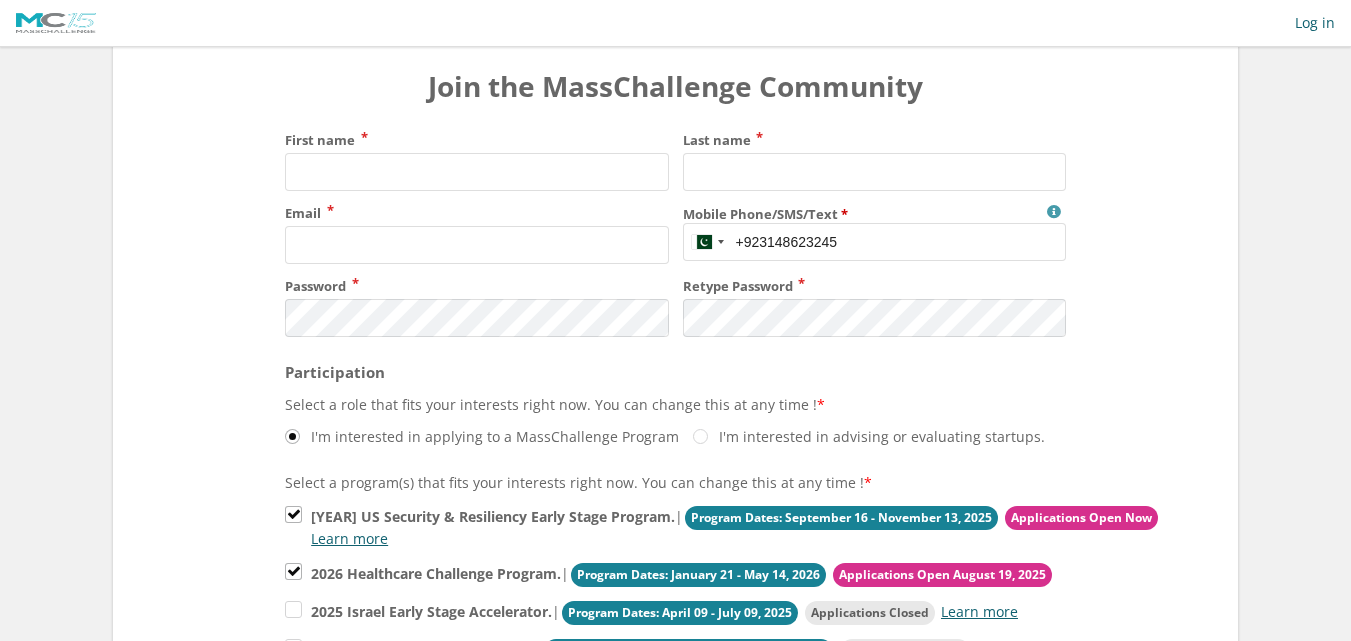 scroll, scrollTop: 200, scrollLeft: 0, axis: vertical 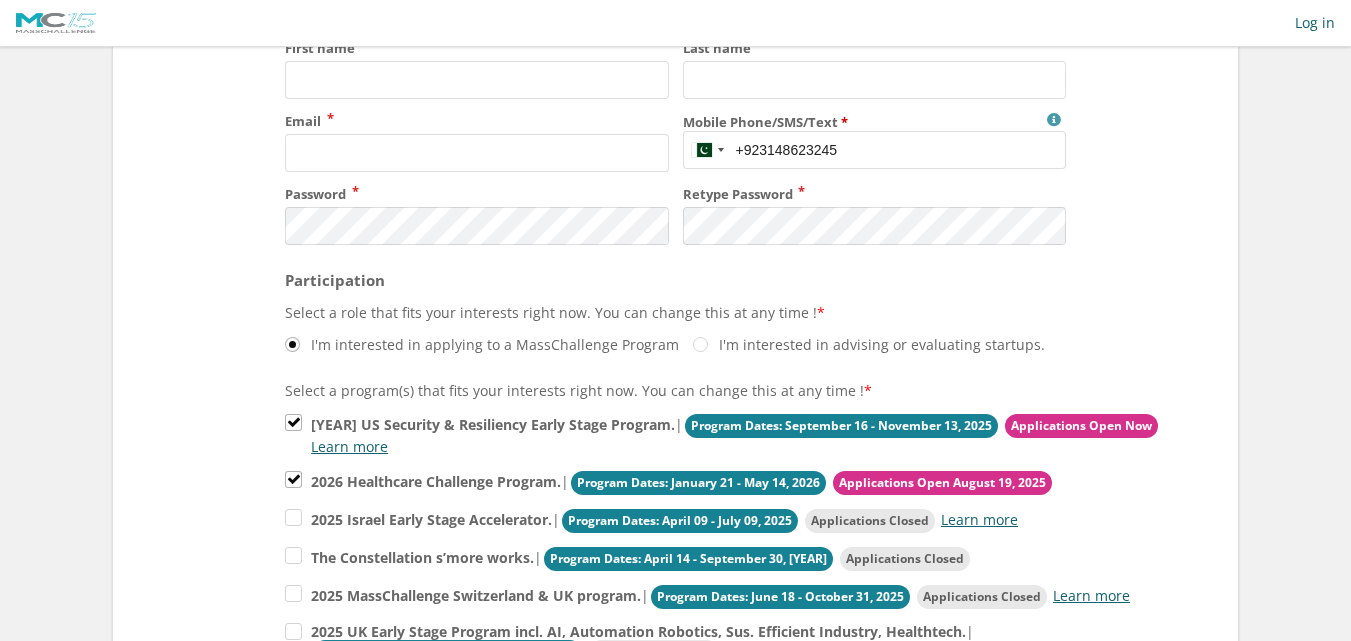 type on "+923148623245" 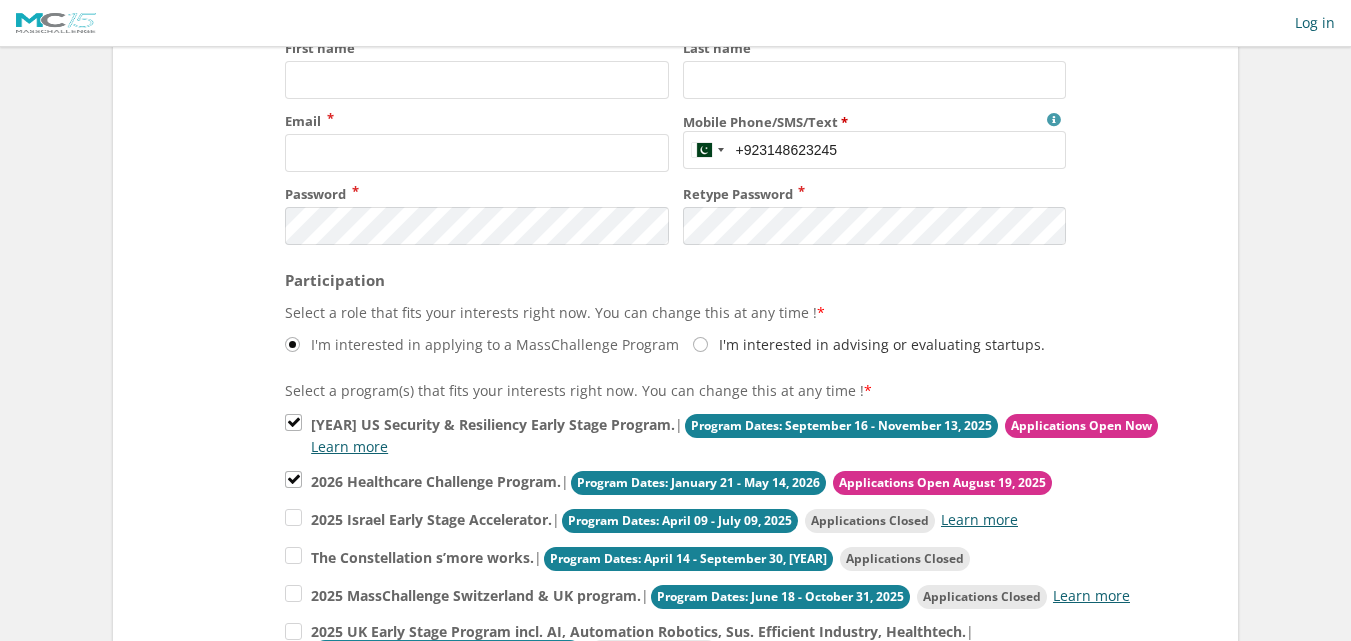click on "I'm interested in advising or evaluating startups." at bounding box center [482, 344] 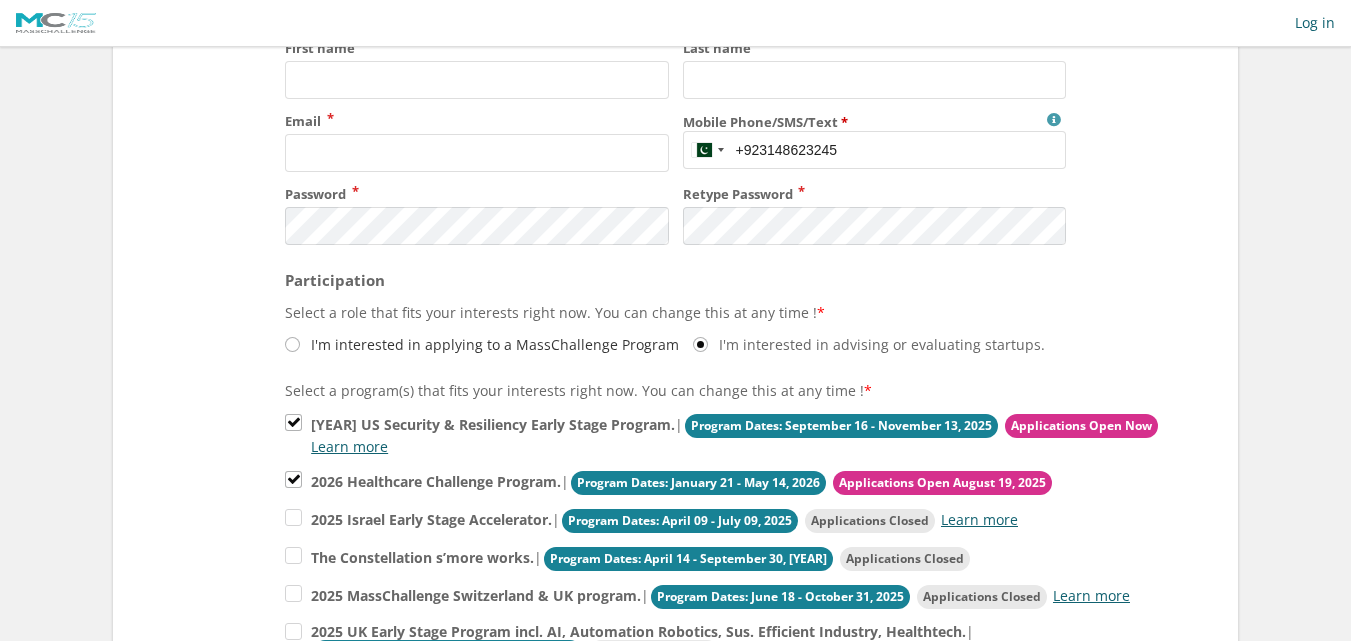 click on "I'm interested in applying to a MassChallenge
Program" at bounding box center (482, 344) 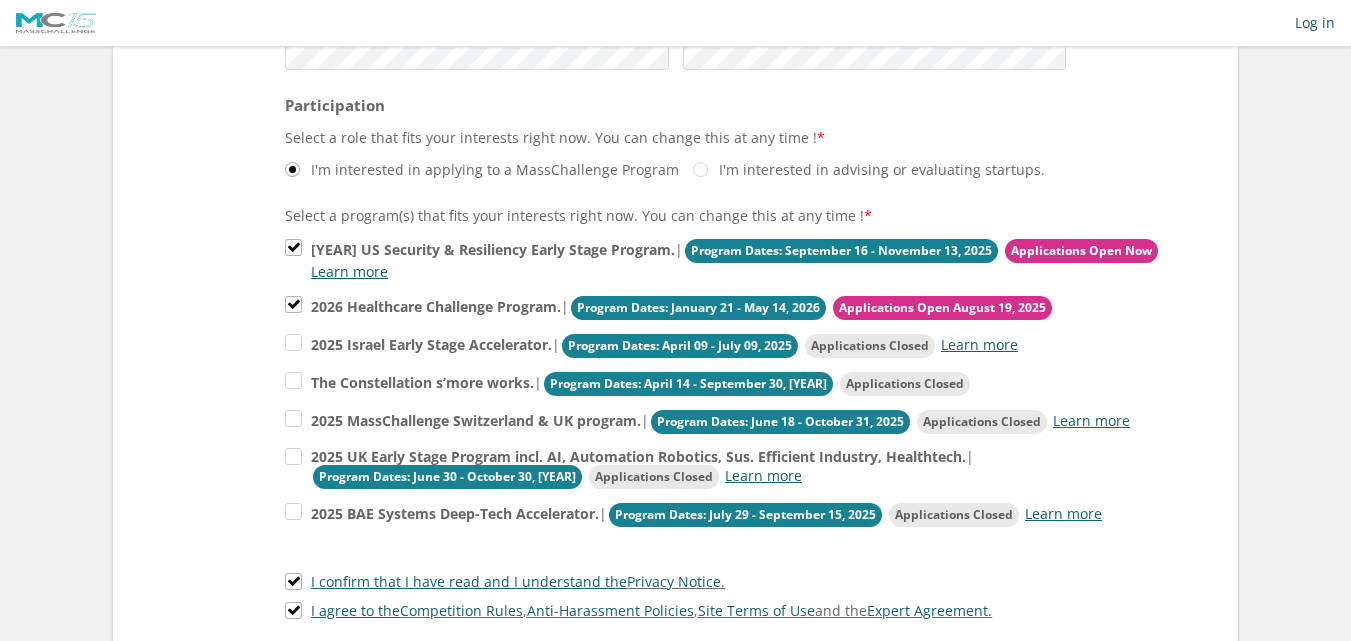 scroll, scrollTop: 400, scrollLeft: 0, axis: vertical 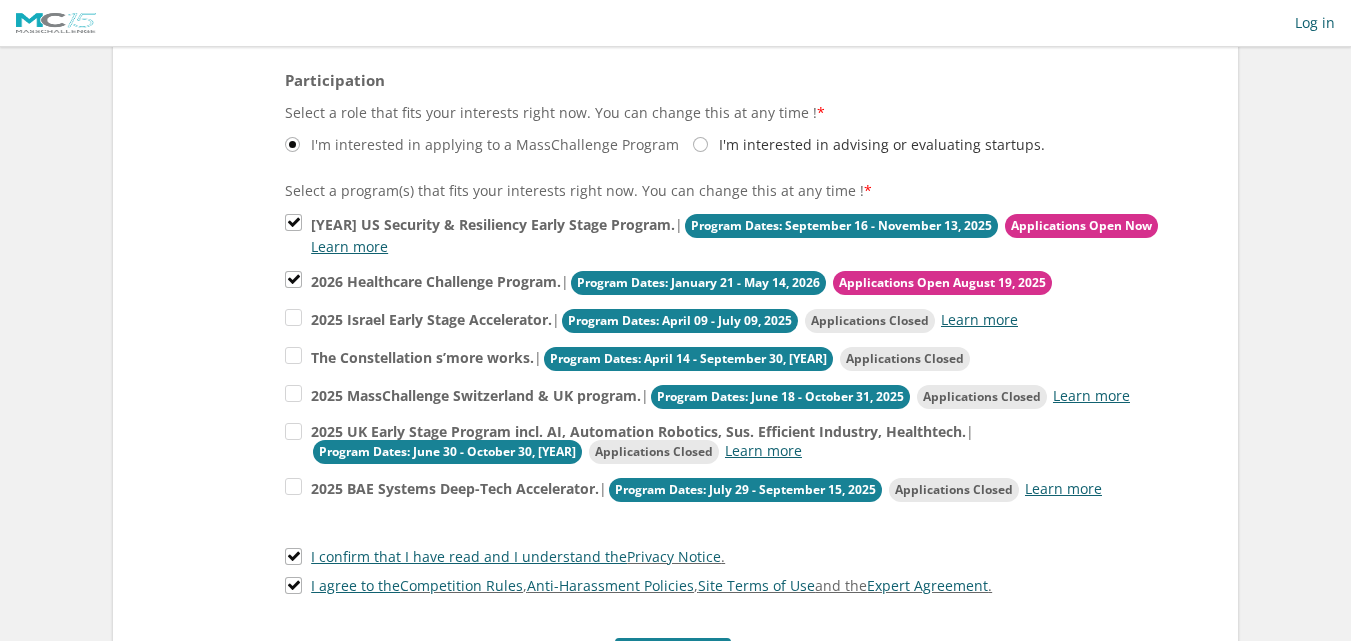 click on "I'm interested in advising or evaluating startups." at bounding box center [482, 144] 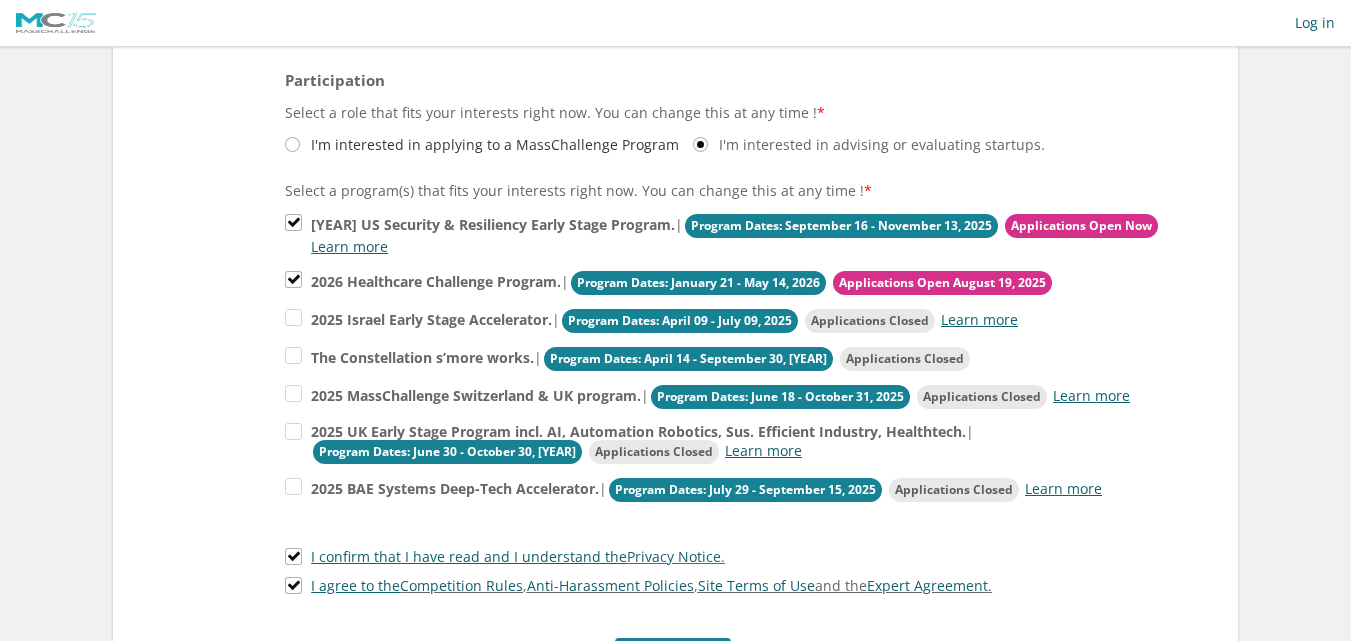 click on "I'm interested in applying to a MassChallenge
Program" at bounding box center (482, 144) 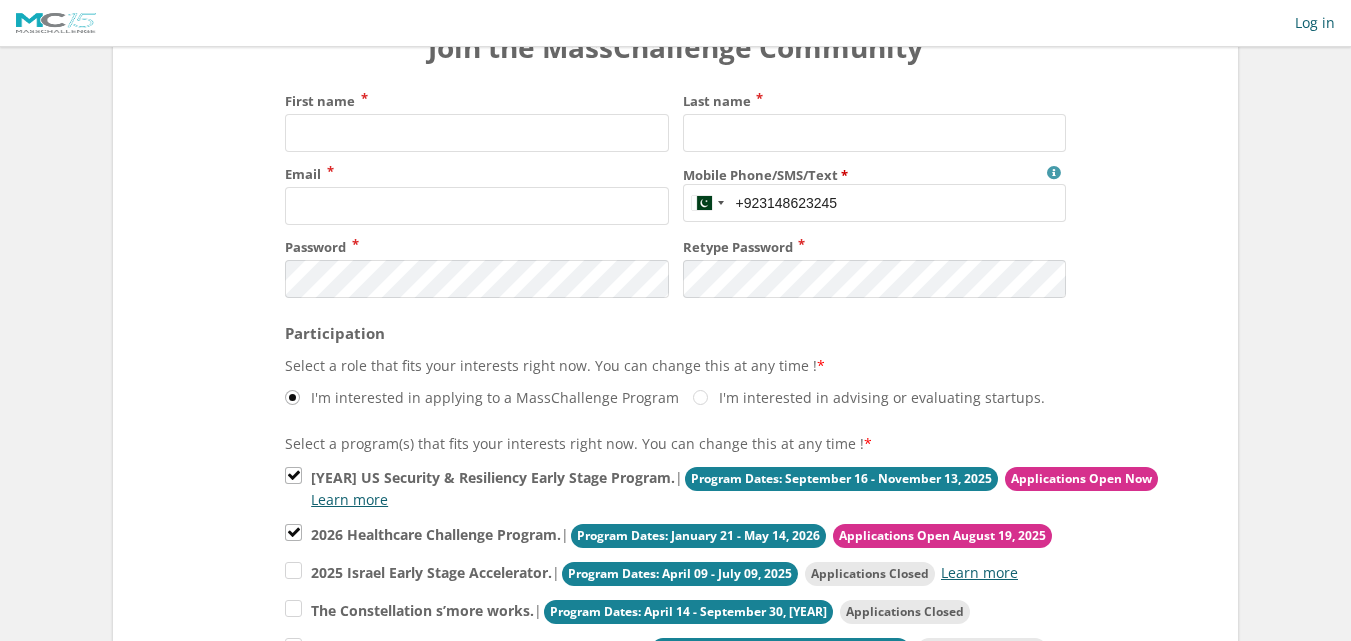 scroll, scrollTop: 0, scrollLeft: 0, axis: both 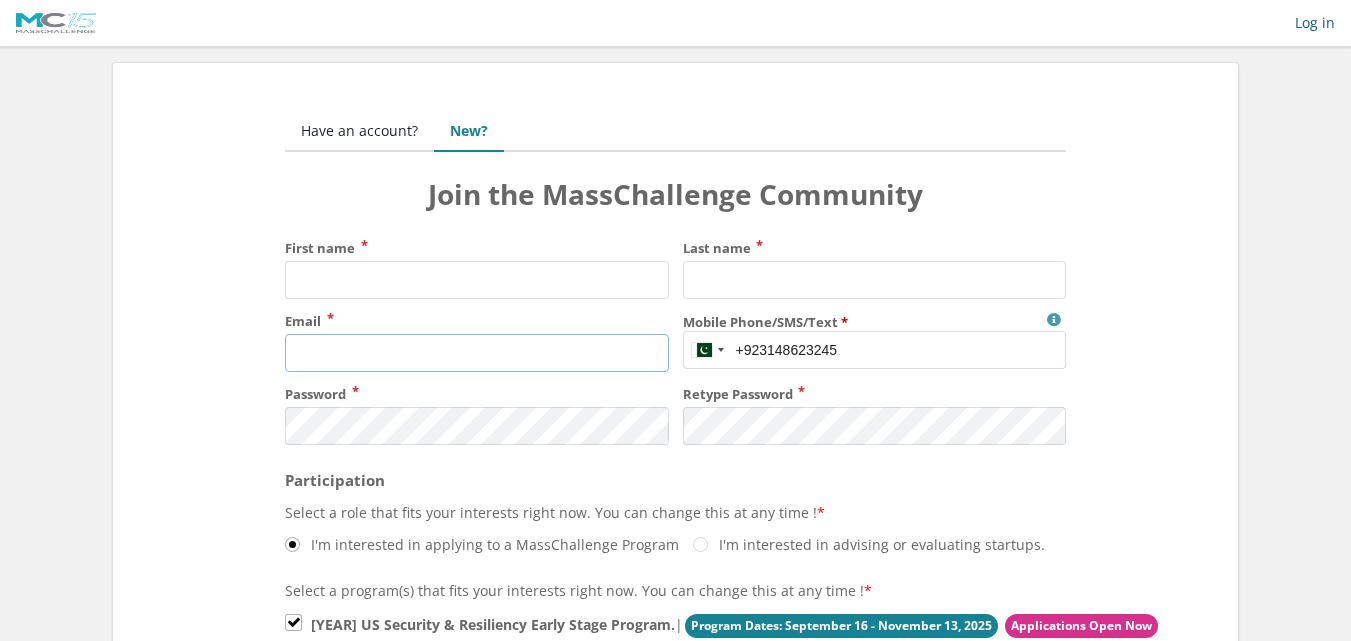 click on "Email" at bounding box center [476, 353] 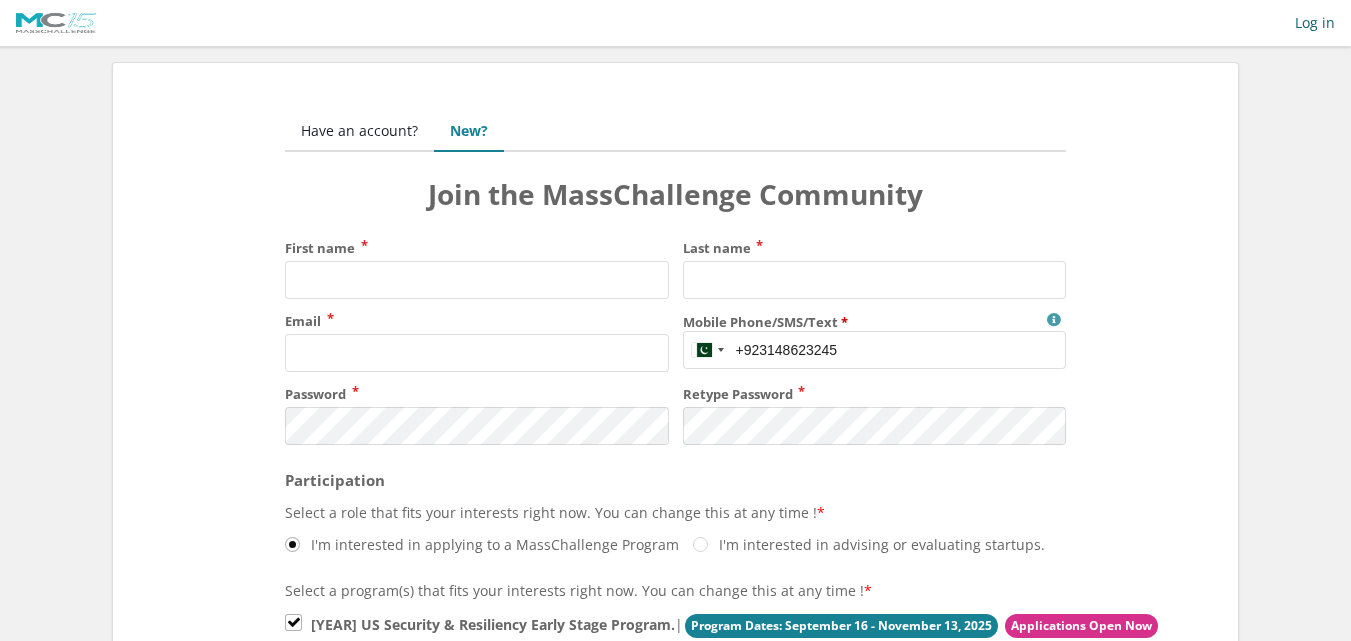 click on "First name" at bounding box center (476, 269) 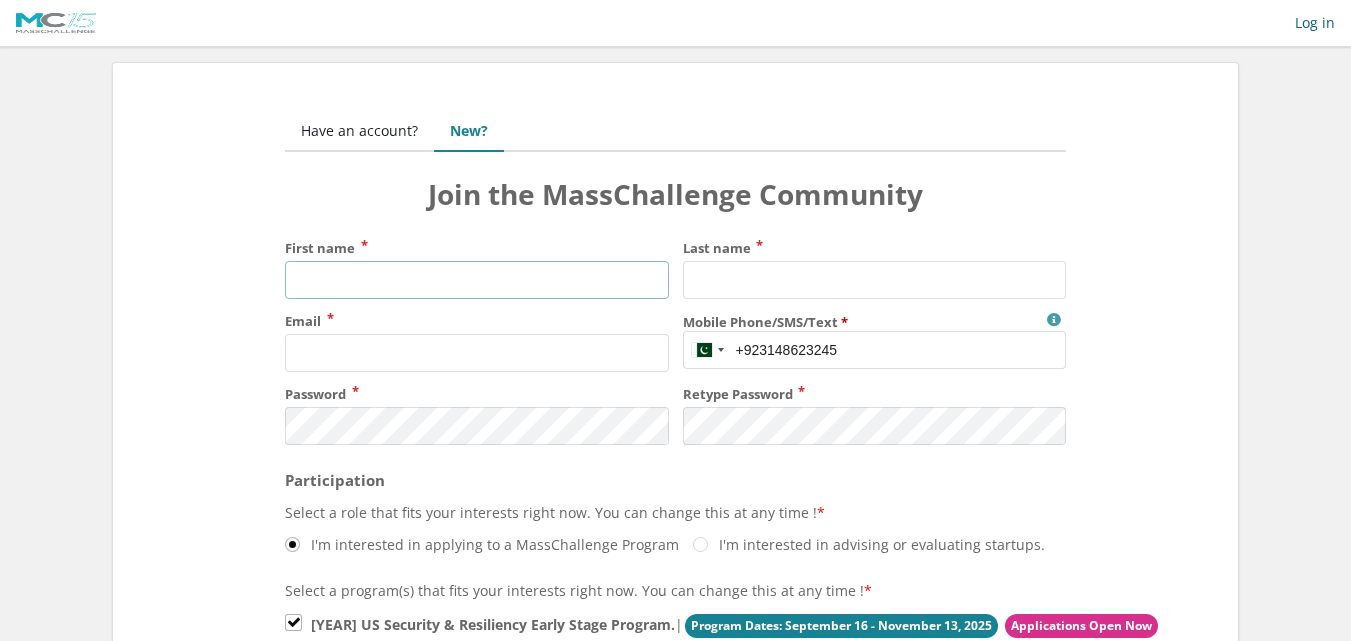 click on "First name" at bounding box center [476, 280] 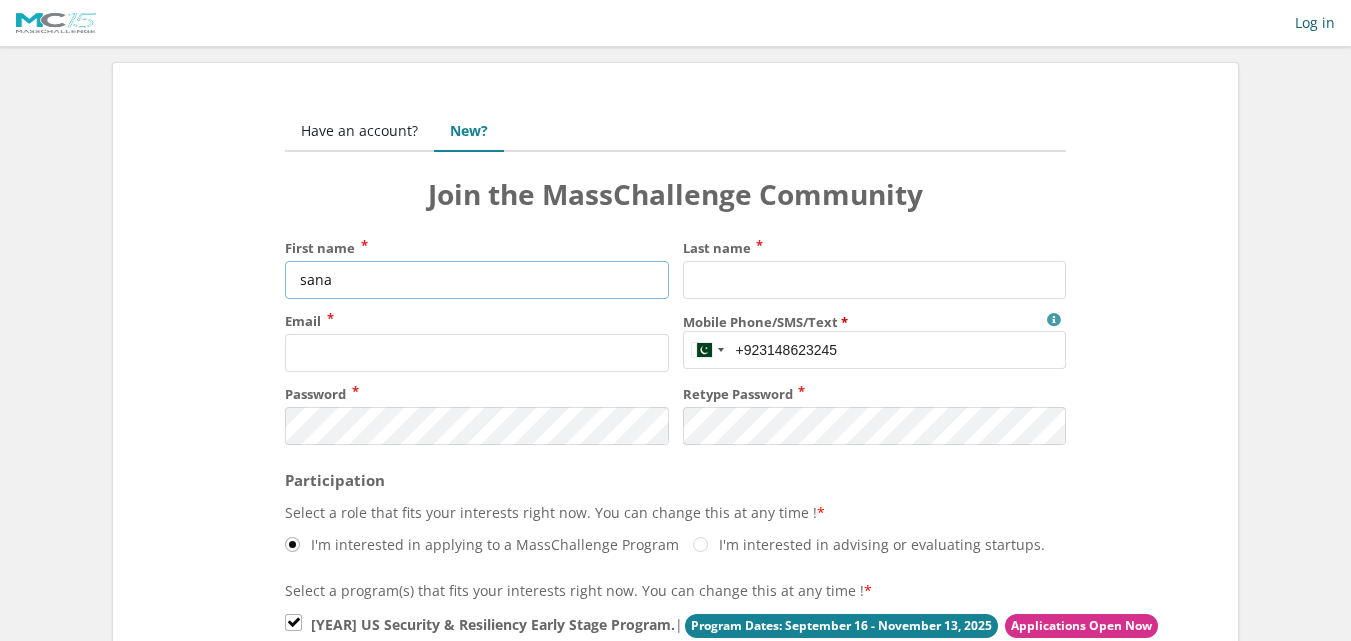 type on "sana" 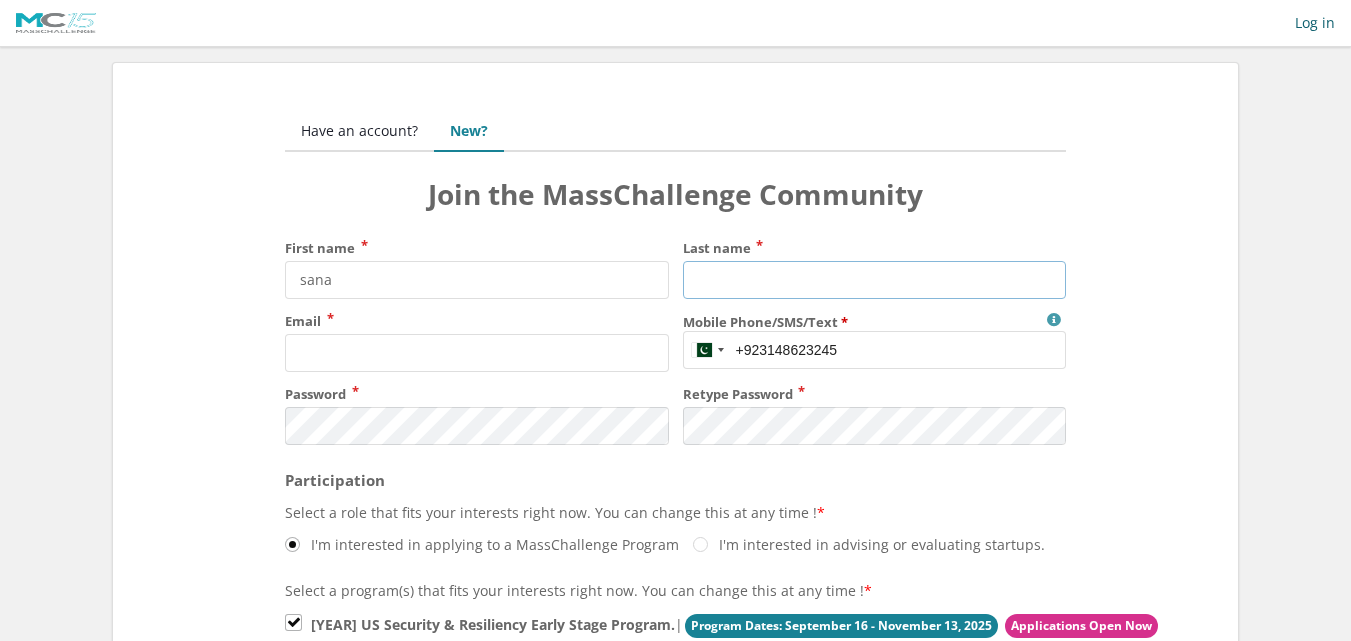 click on "Last name" at bounding box center (874, 280) 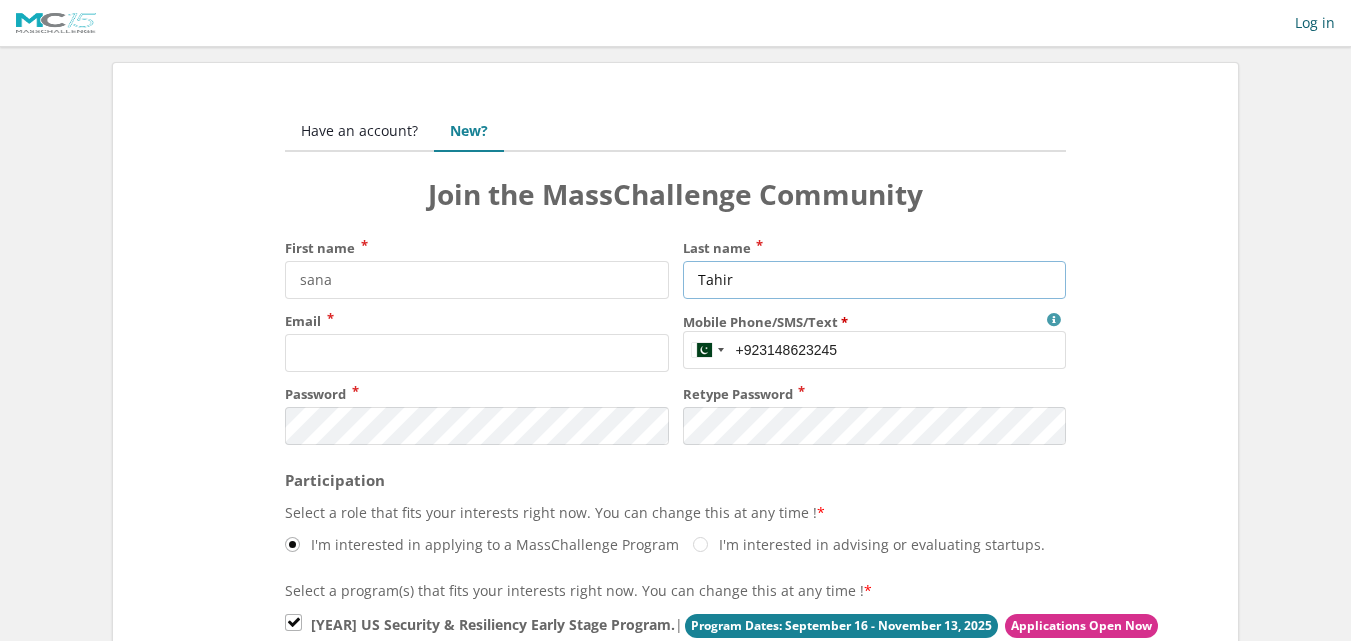 type on "Tahir" 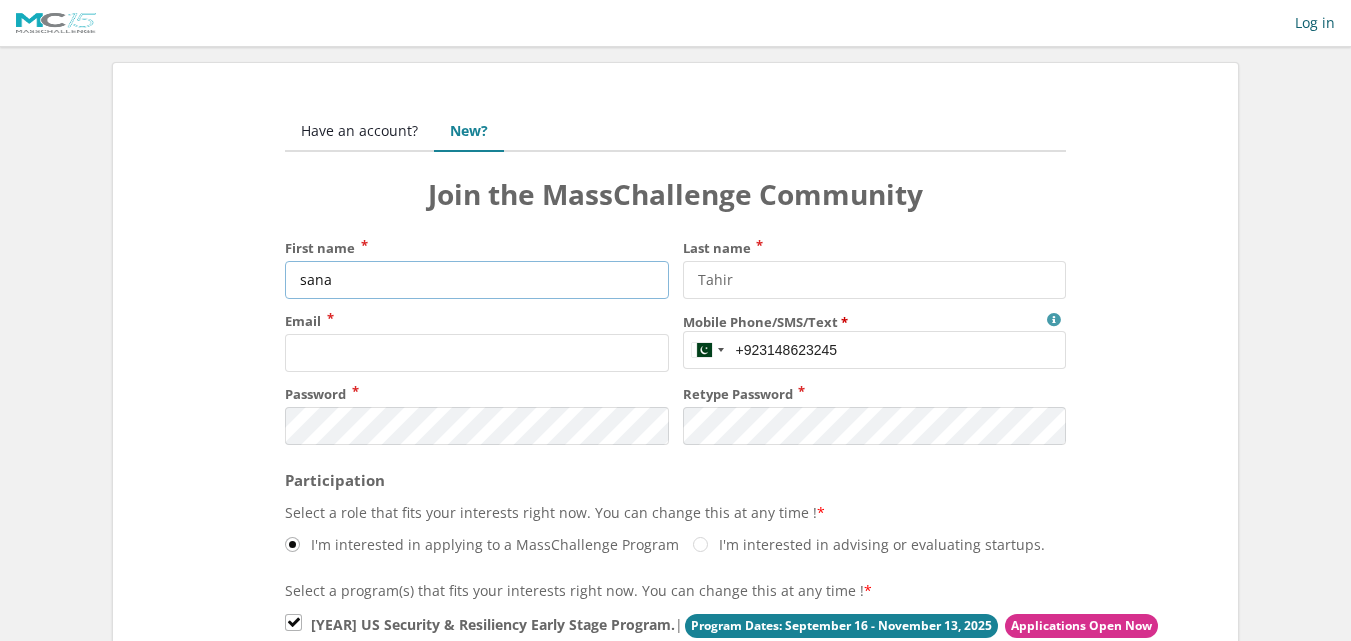 click on "sana" at bounding box center [476, 280] 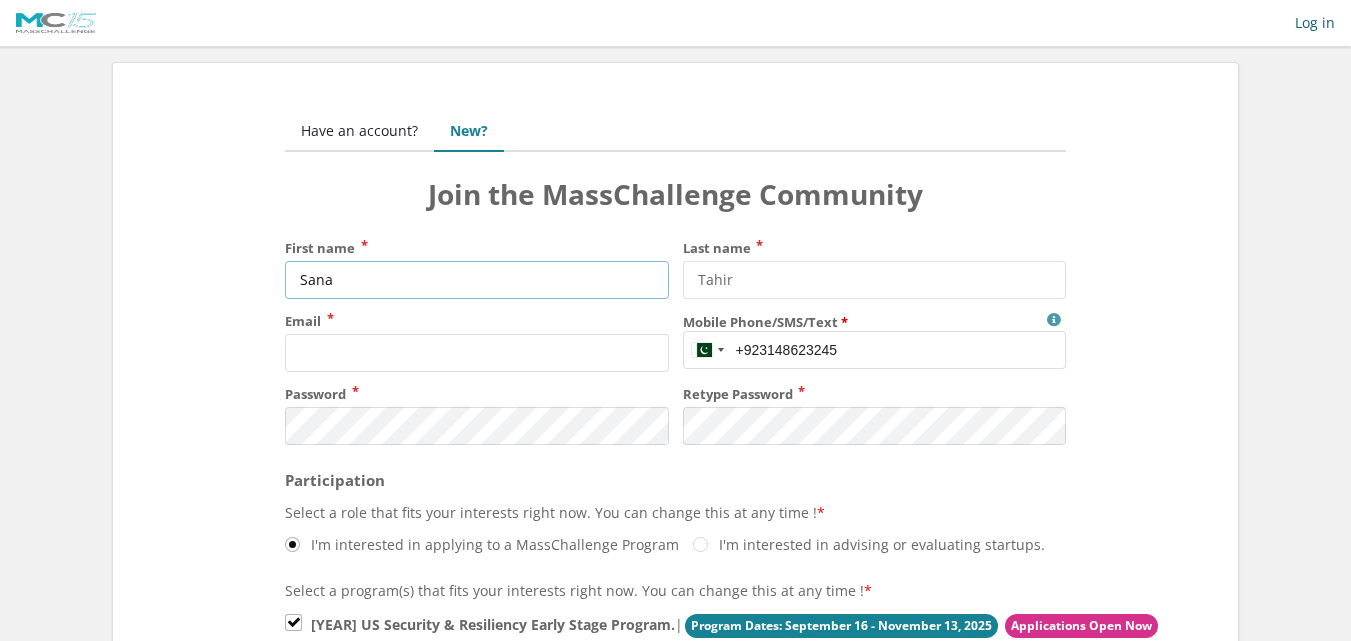 scroll, scrollTop: 1, scrollLeft: 0, axis: vertical 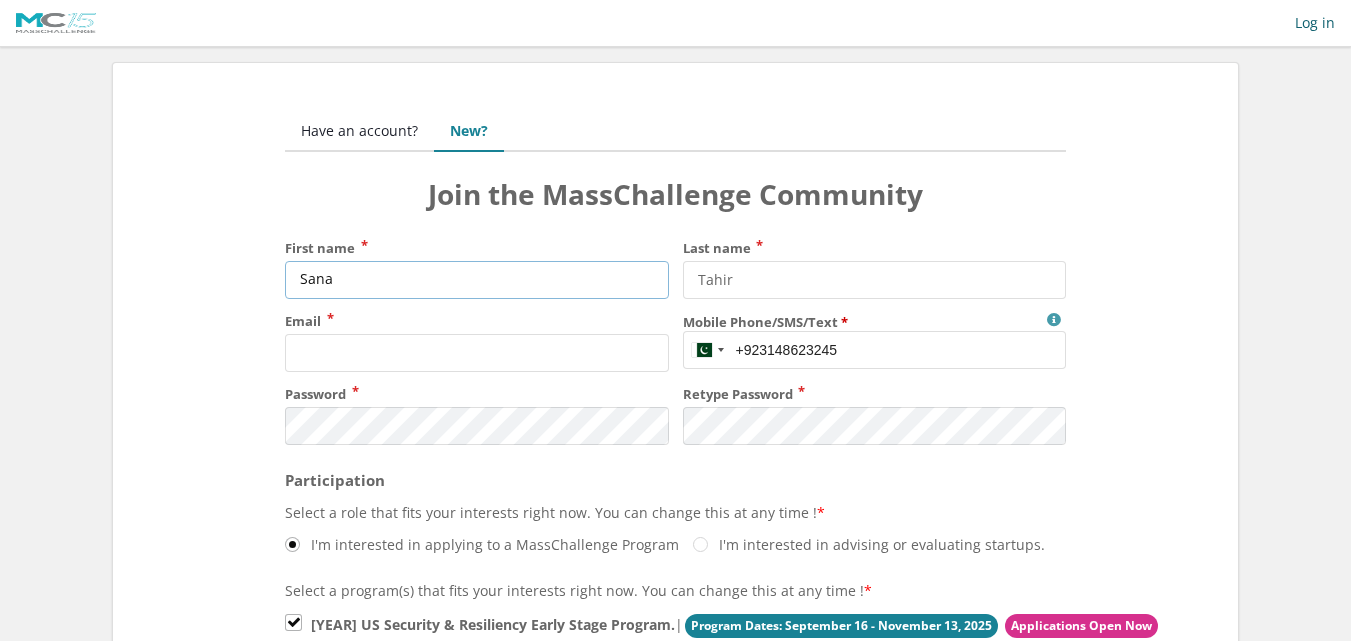 type on "Sana" 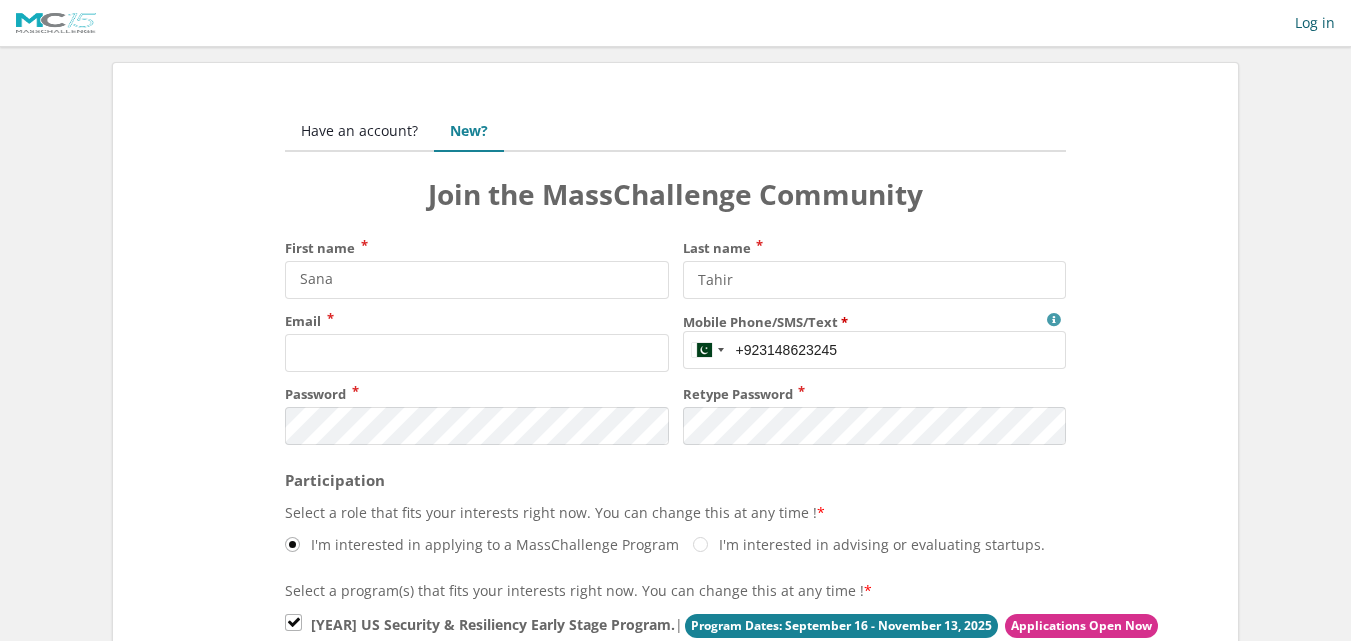click on "First name
Sana
Last name
Tahir
Email
Mobile Phone/SMS/Text
MassChallenge will use this only for Program-related
communication and will not share it with any outside
organization. Our Privacy Notice is
available on
https://masschallenge.org/privacy-notice
+1" at bounding box center [675, 404] 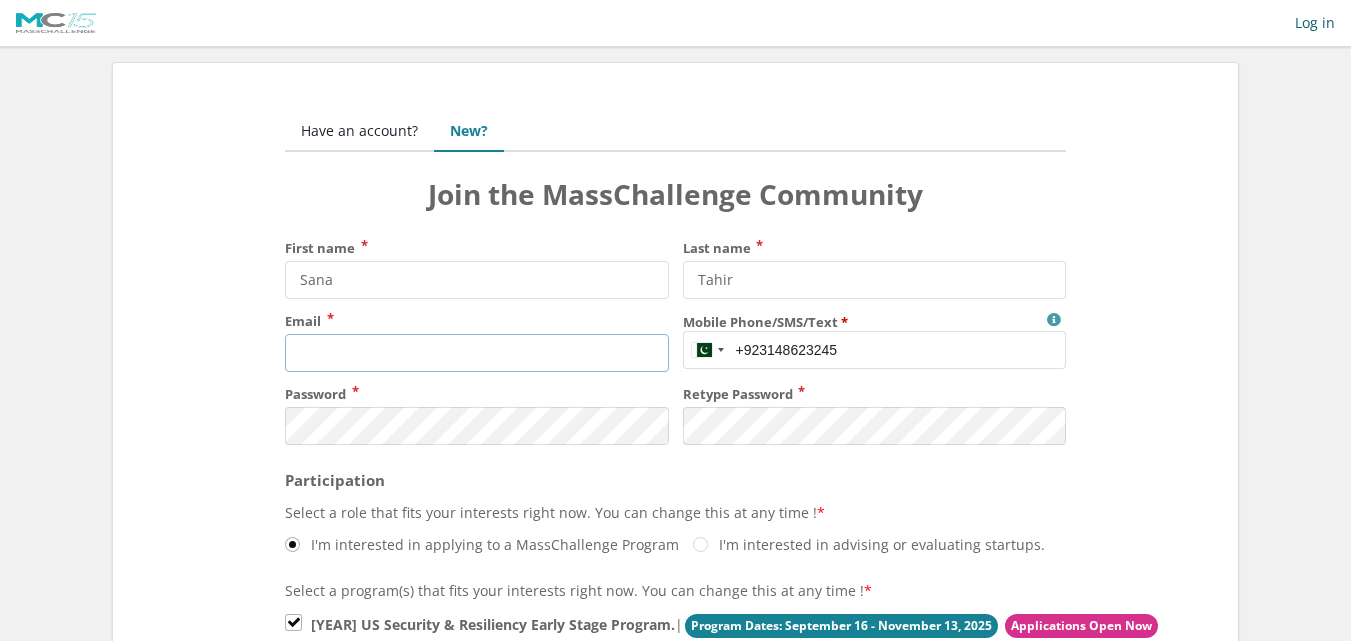 click on "Email" at bounding box center (476, 353) 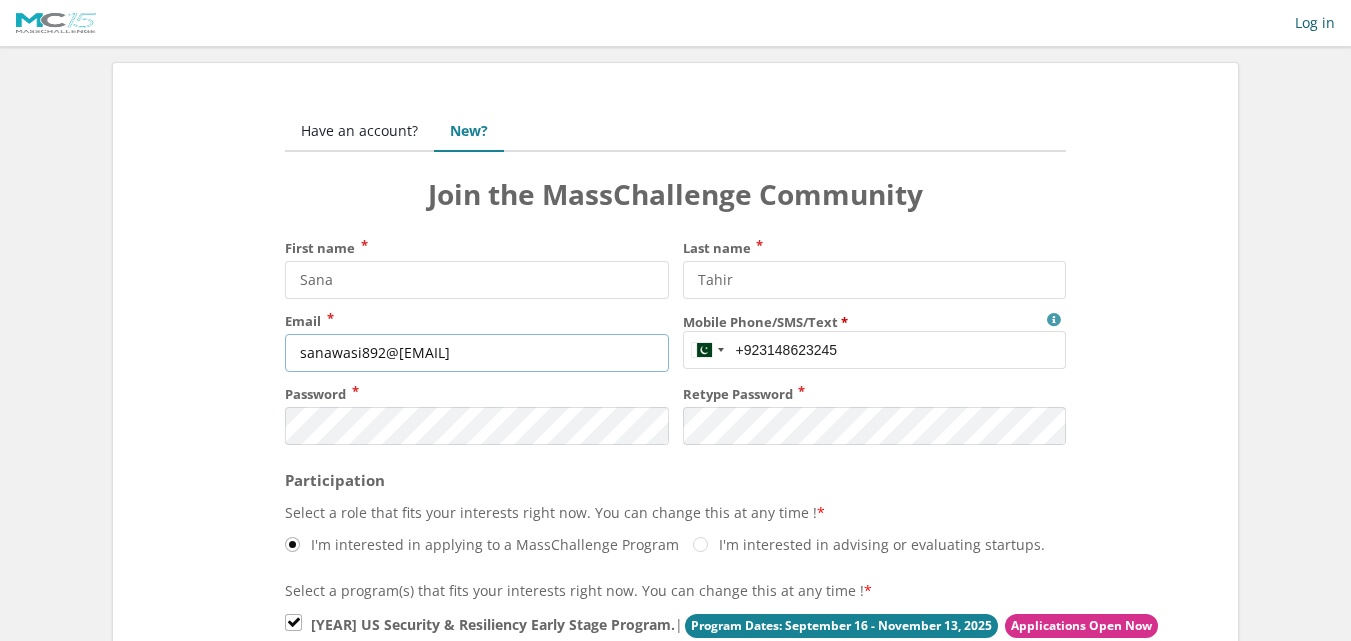 type on "sanawasi892@gmail.com" 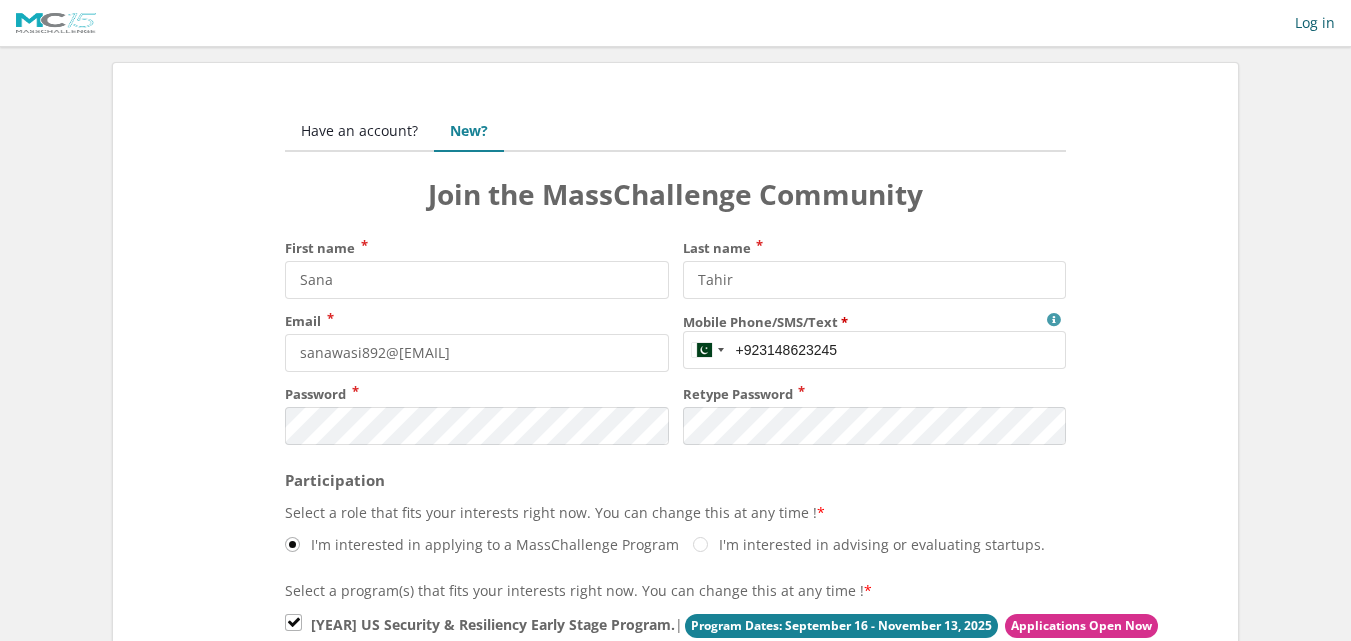 click on "First name
Sana
Last name
Tahir
Email
sanawasi892@gmail.com
Mobile Phone/SMS/Text
MassChallenge will use this only for Program-related
communication and will not share it with any outside
organization. Our Privacy Notice is
available on
https://masschallenge.org/privacy-notice
United States +1" at bounding box center (675, 404) 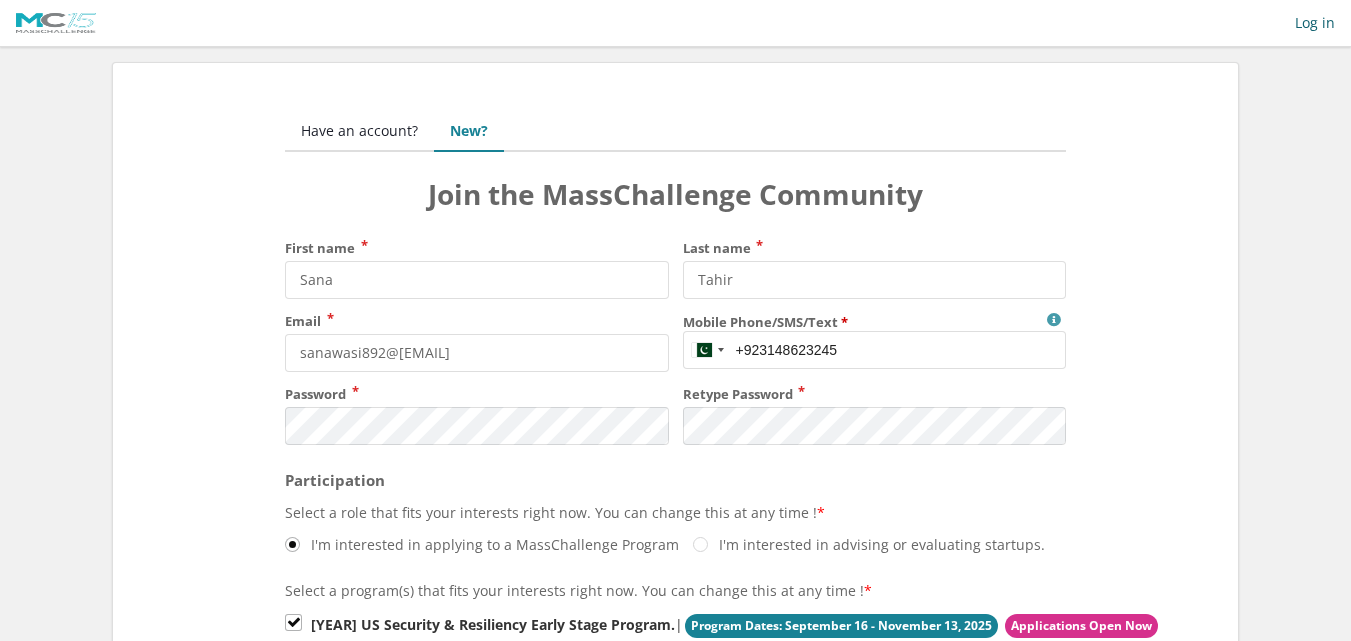 scroll, scrollTop: 15, scrollLeft: 0, axis: vertical 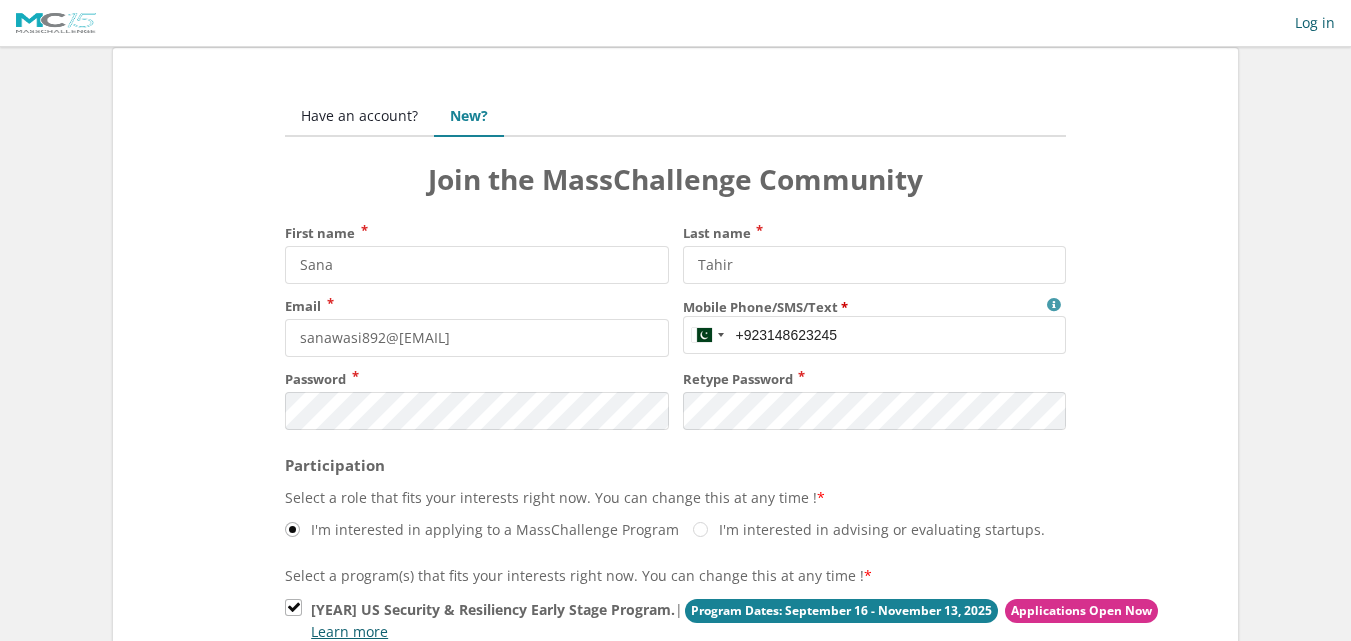 click on "First name
Sana
Last name
Tahir
Email
sanawasi892@gmail.com
Mobile Phone/SMS/Text
MassChallenge will use this only for Program-related
communication and will not share it with any outside
organization. Our Privacy Notice is
available on
https://masschallenge.org/privacy-notice
United States +1" at bounding box center (675, 389) 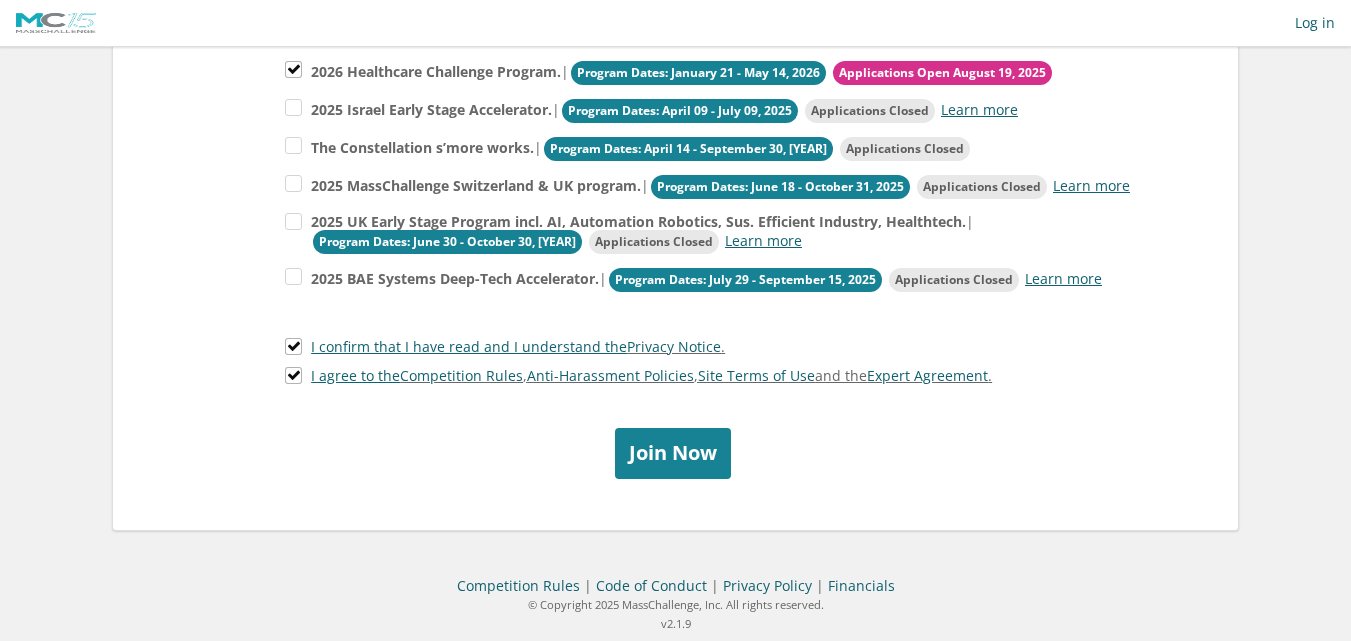 scroll, scrollTop: 615, scrollLeft: 0, axis: vertical 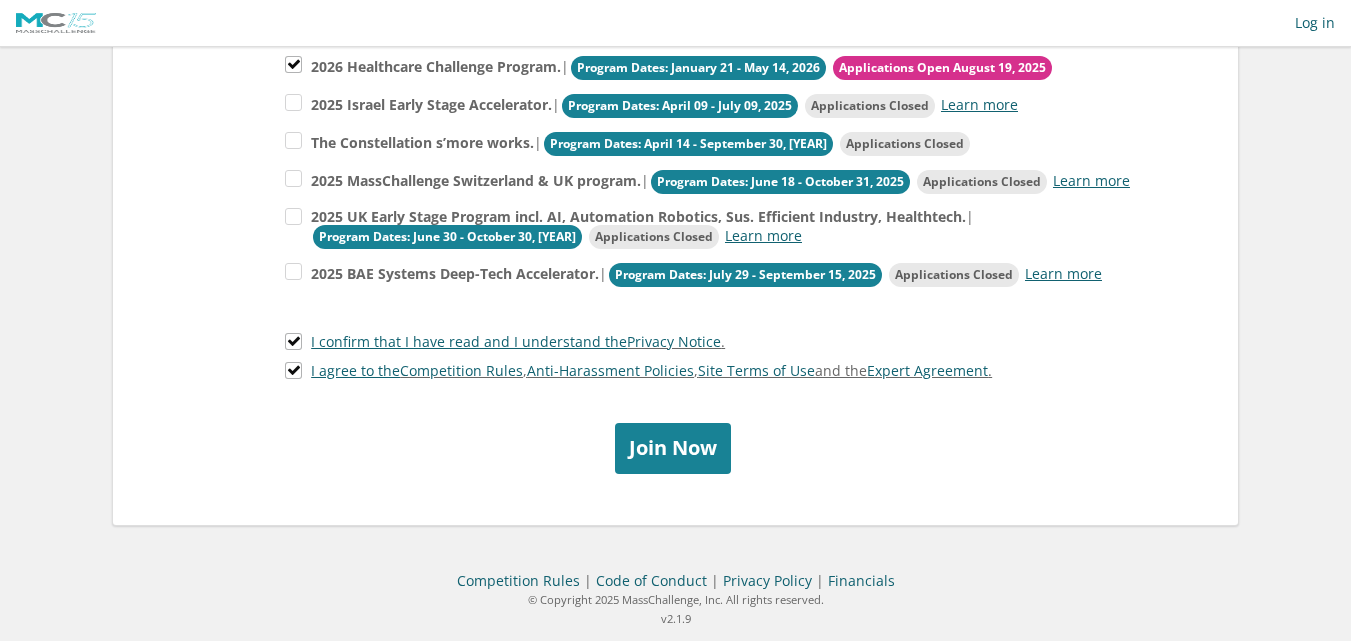 click on "Join Now" at bounding box center [673, 448] 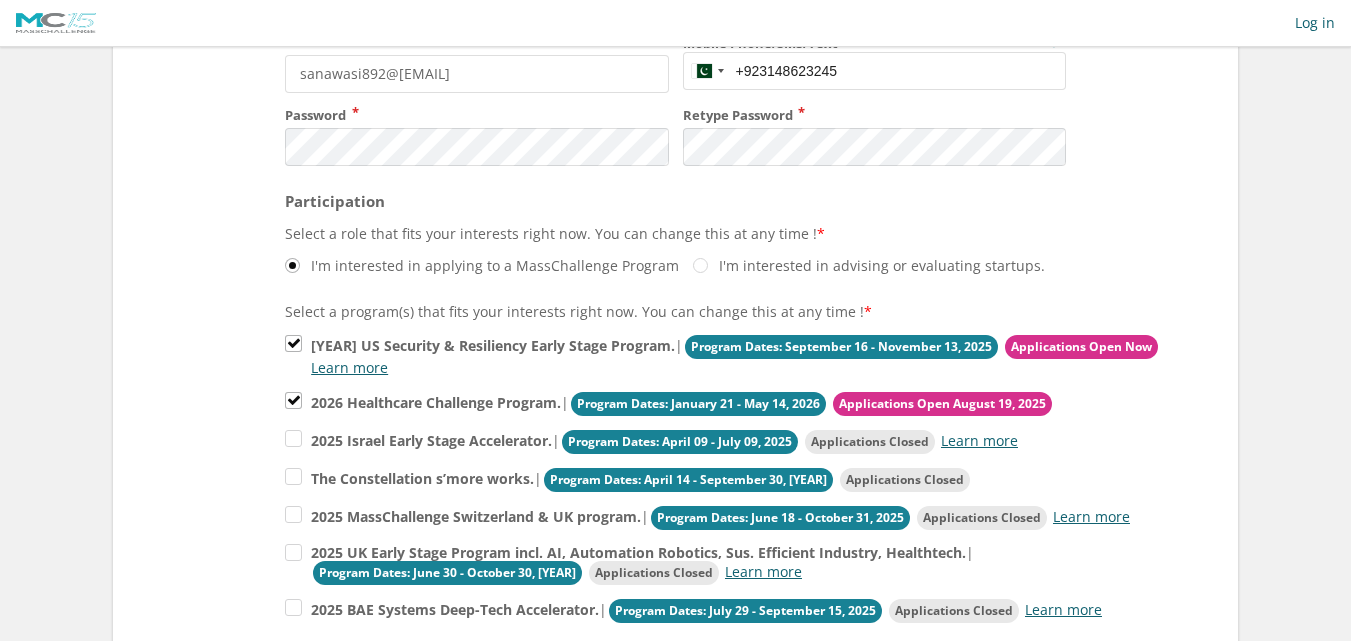 scroll, scrollTop: 300, scrollLeft: 0, axis: vertical 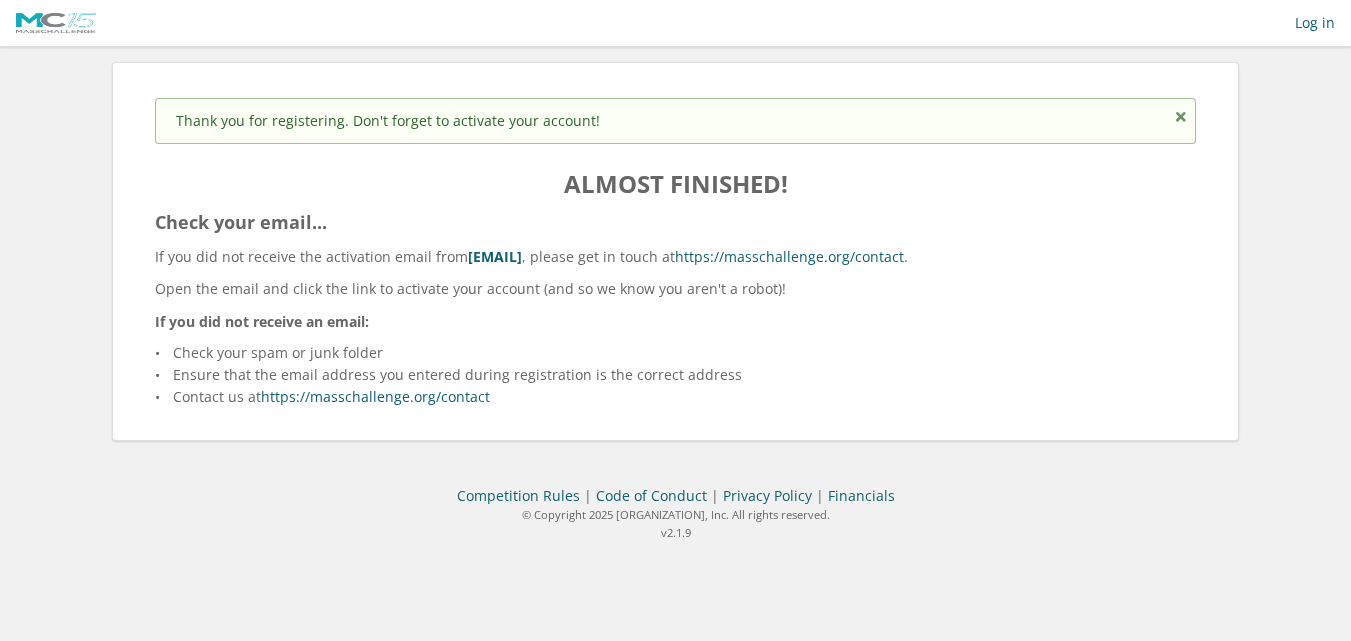click on "If you did not receive an email:" at bounding box center [675, 322] 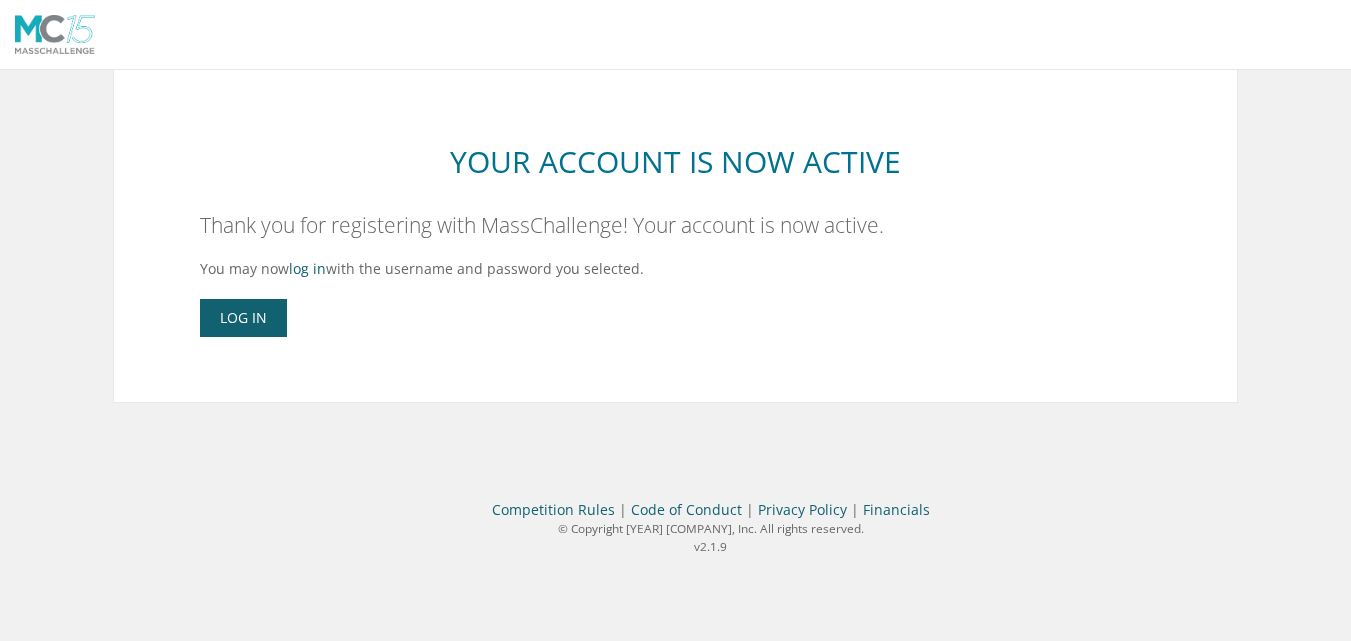 scroll, scrollTop: 0, scrollLeft: 0, axis: both 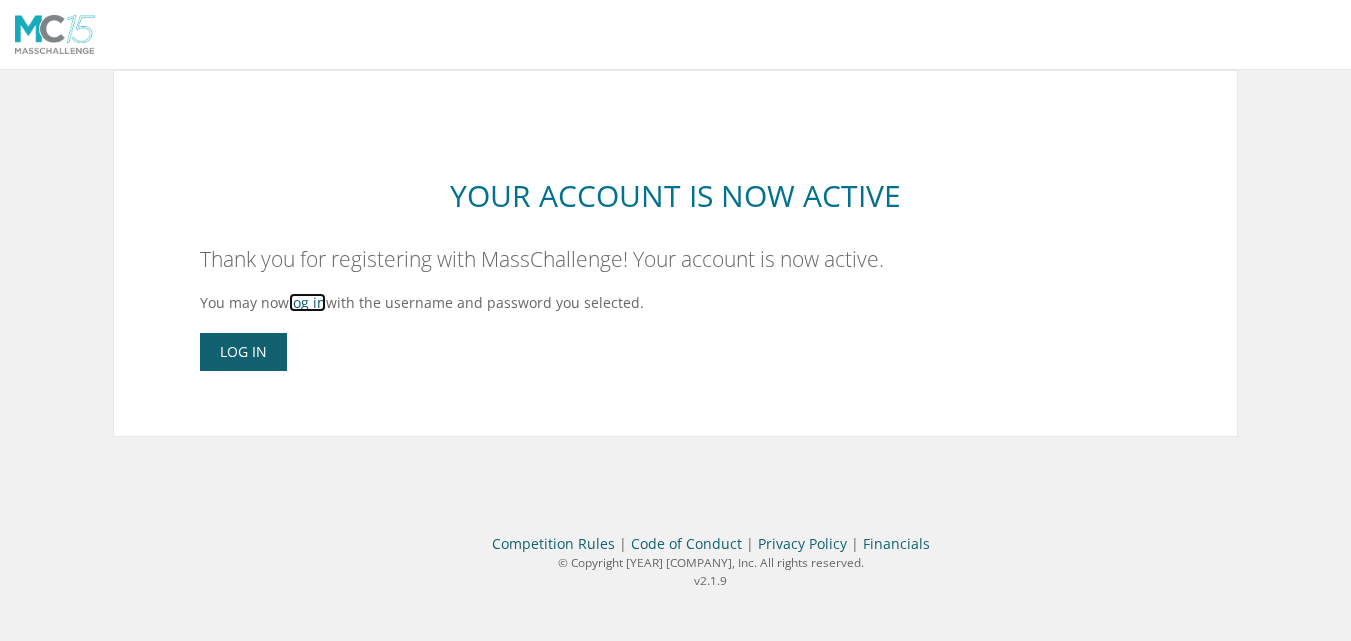 click on "log in" at bounding box center [307, 302] 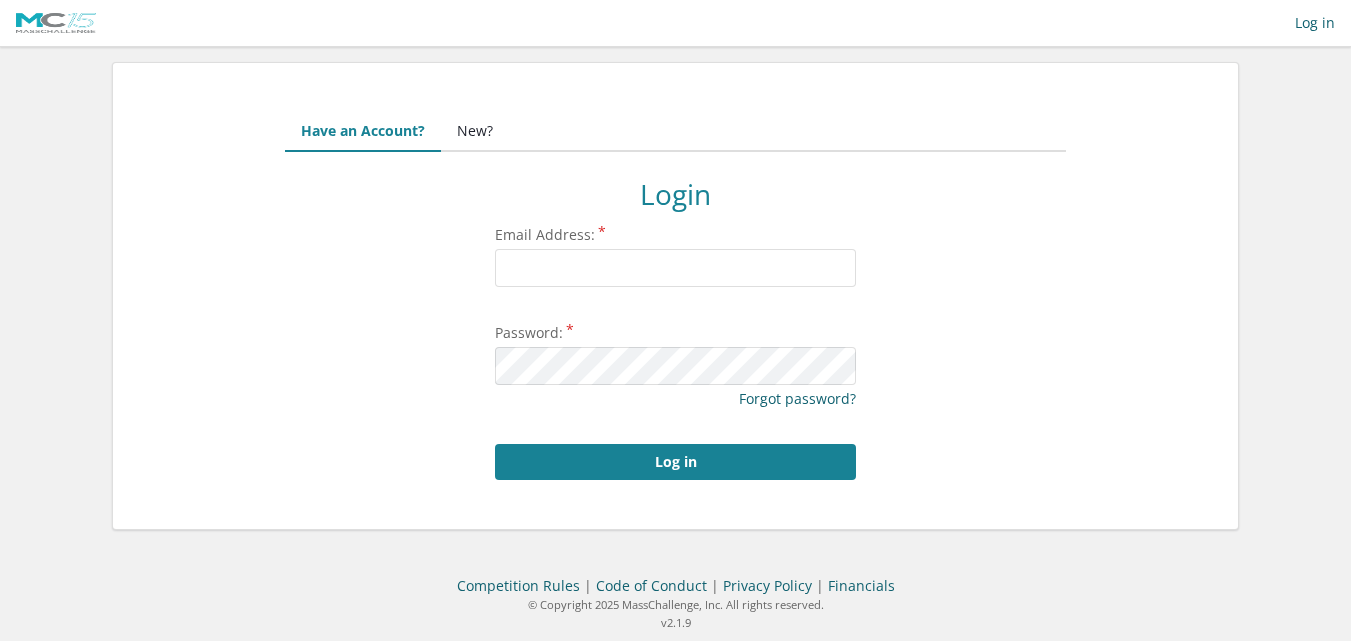 scroll, scrollTop: 0, scrollLeft: 0, axis: both 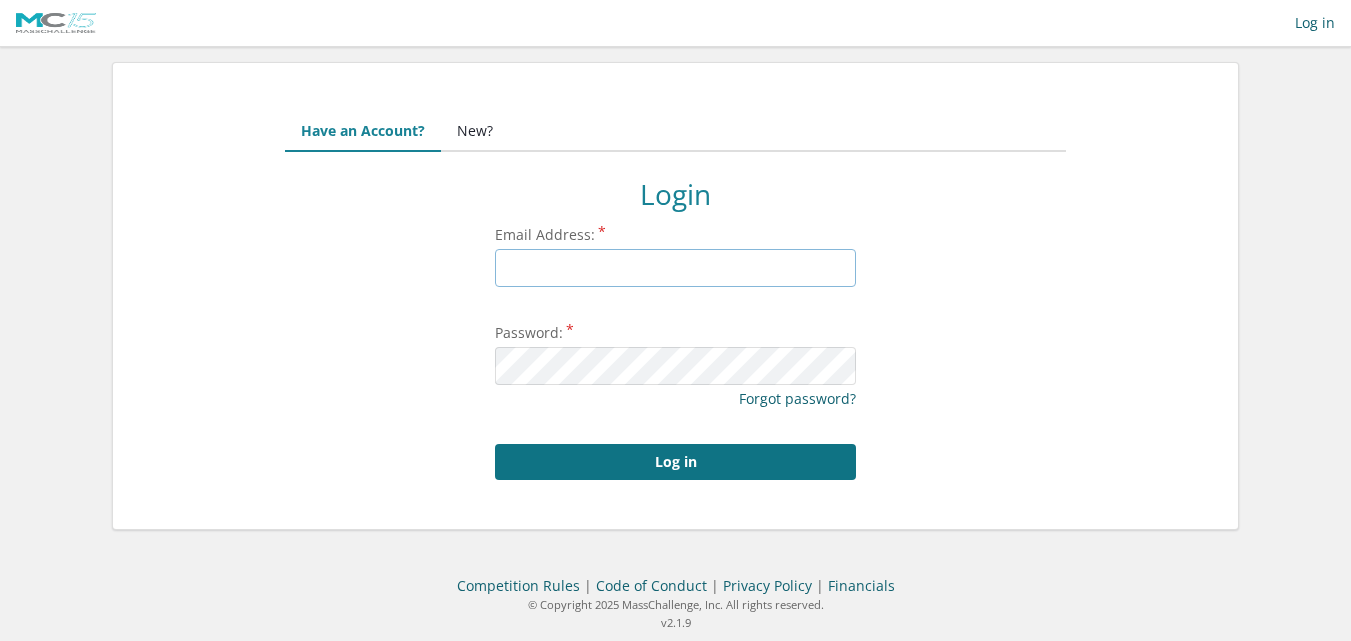 type on "[EMAIL]" 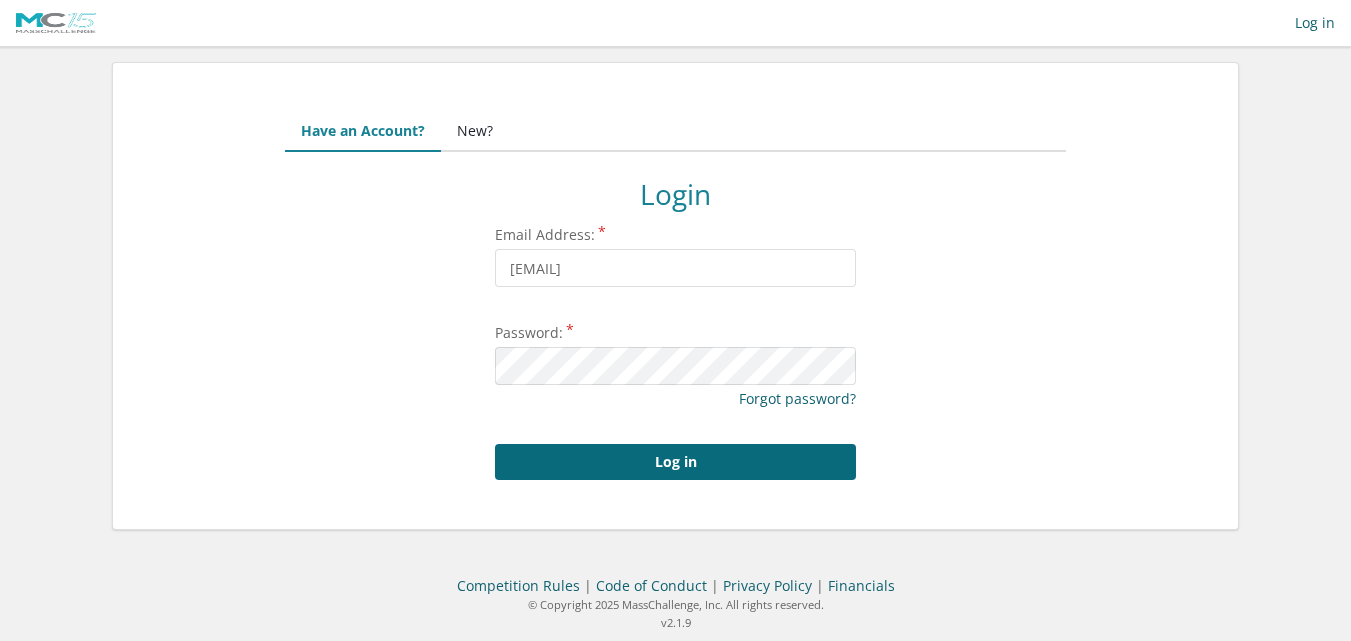 click on "Log in" at bounding box center (675, 462) 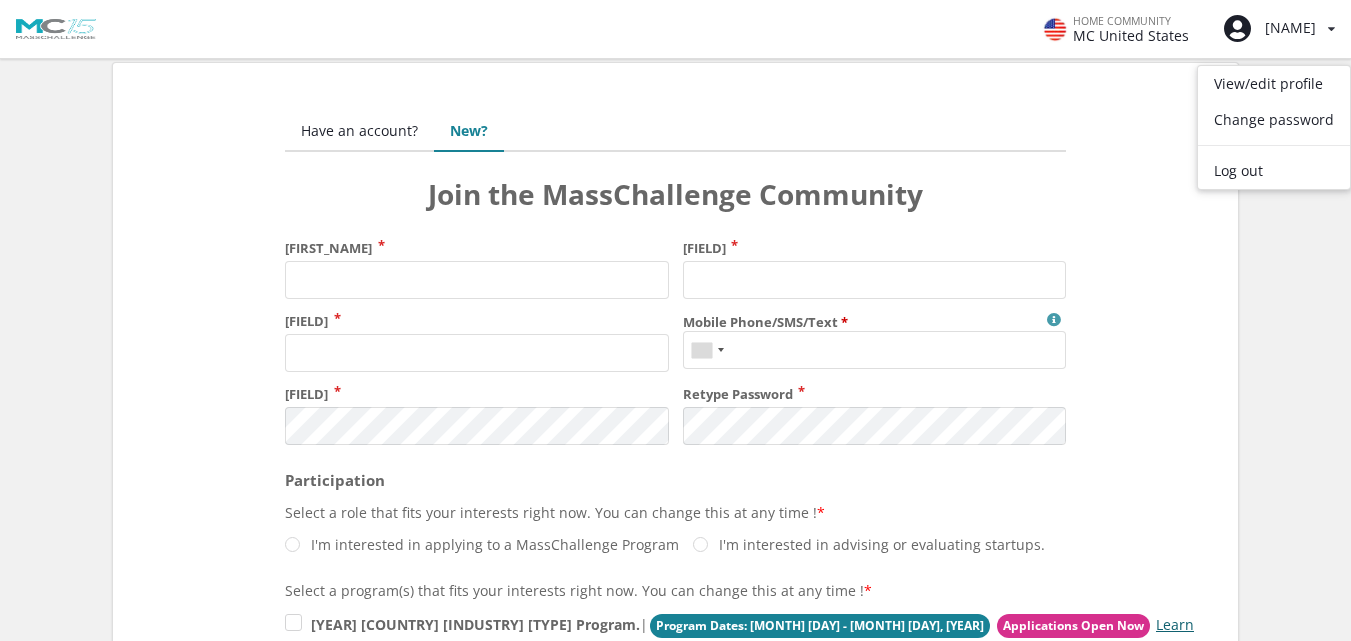 scroll, scrollTop: 0, scrollLeft: 0, axis: both 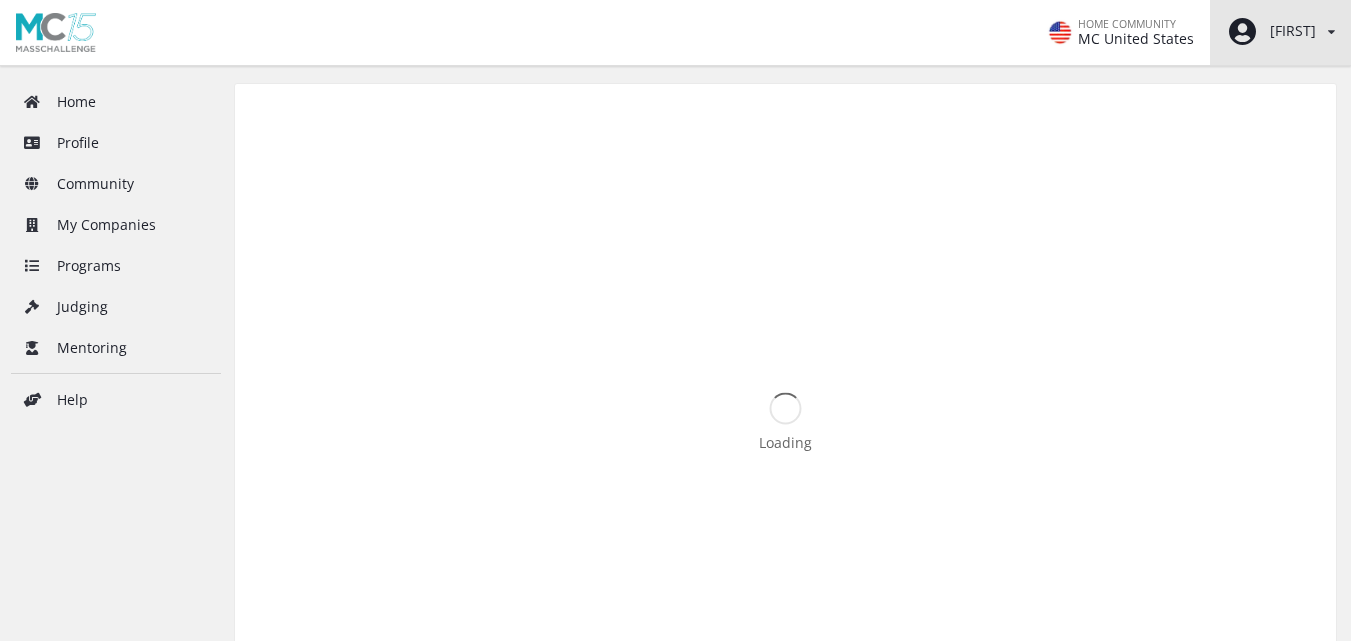 click at bounding box center [1331, 32] 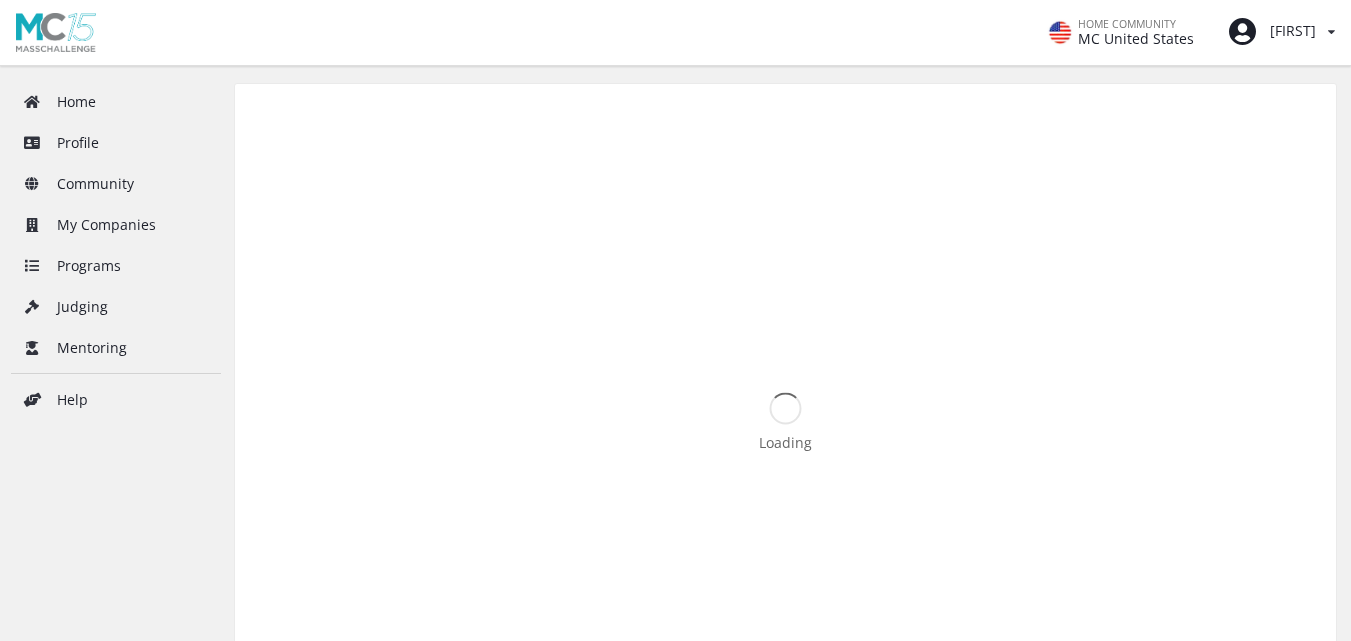 click on "HOME COMMUNITY
MC [COUNTRY]
[FIRST]
View/edit profile
Change password
Log out" at bounding box center [675, 33] 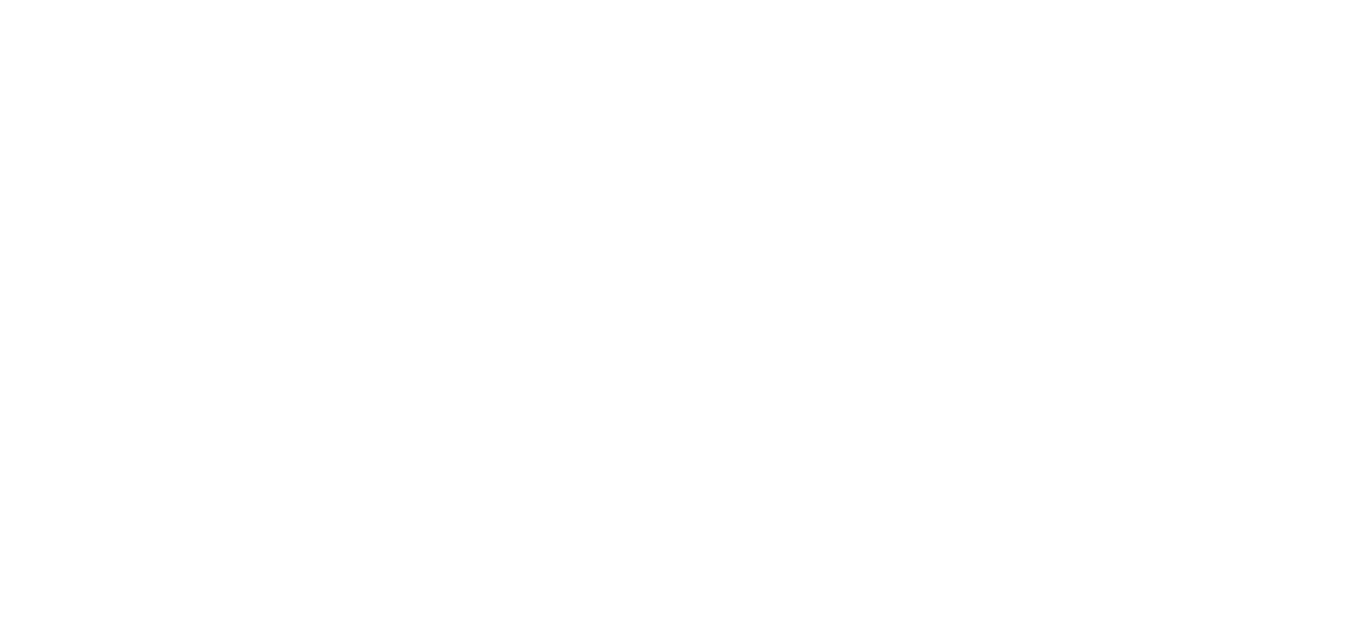 scroll, scrollTop: 0, scrollLeft: 0, axis: both 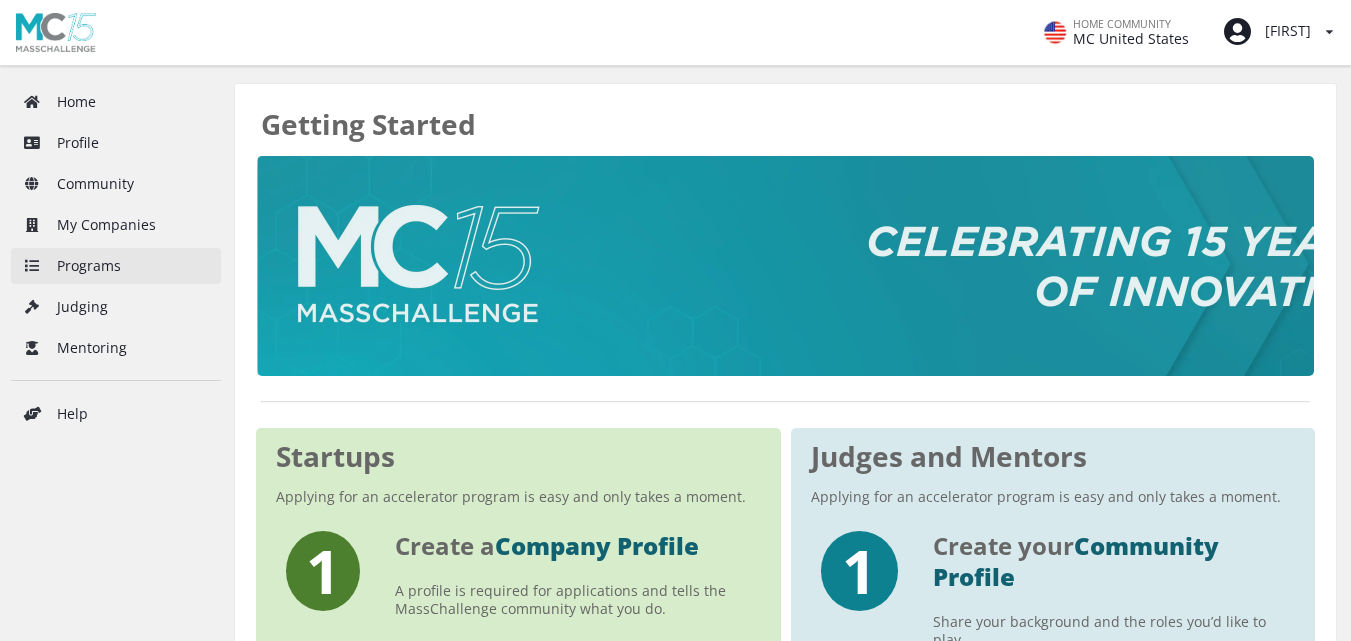 click on "Programs" at bounding box center [116, 266] 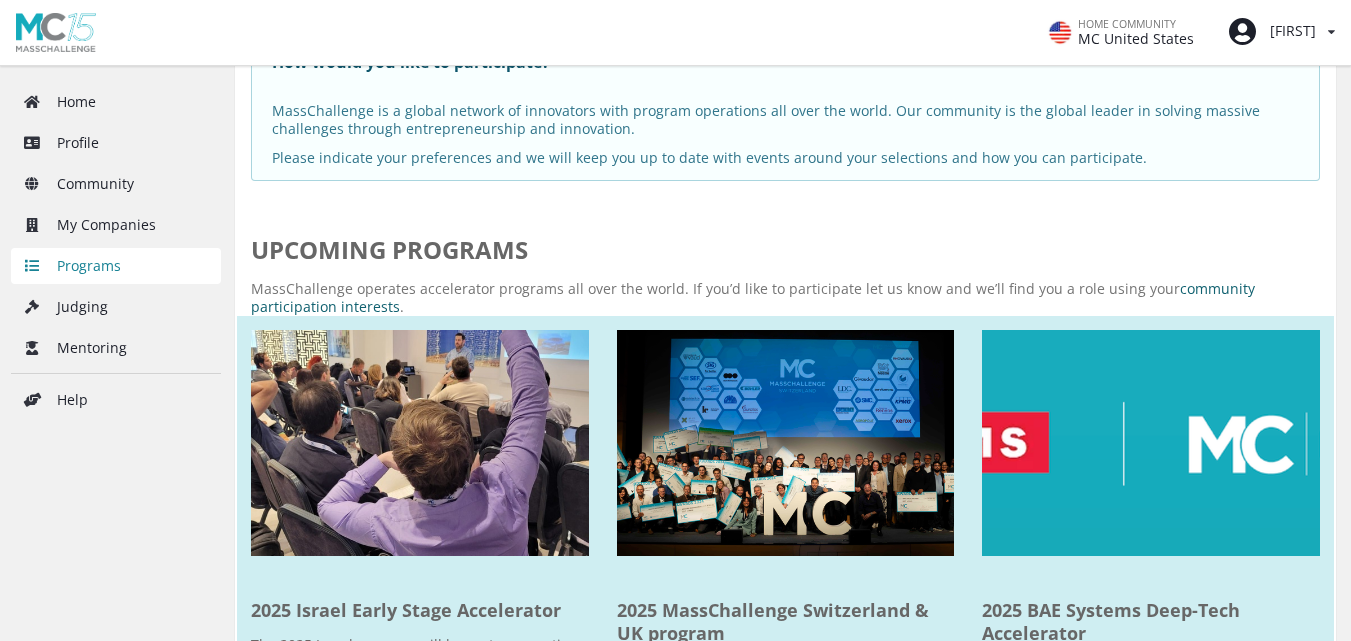 scroll, scrollTop: 0, scrollLeft: 0, axis: both 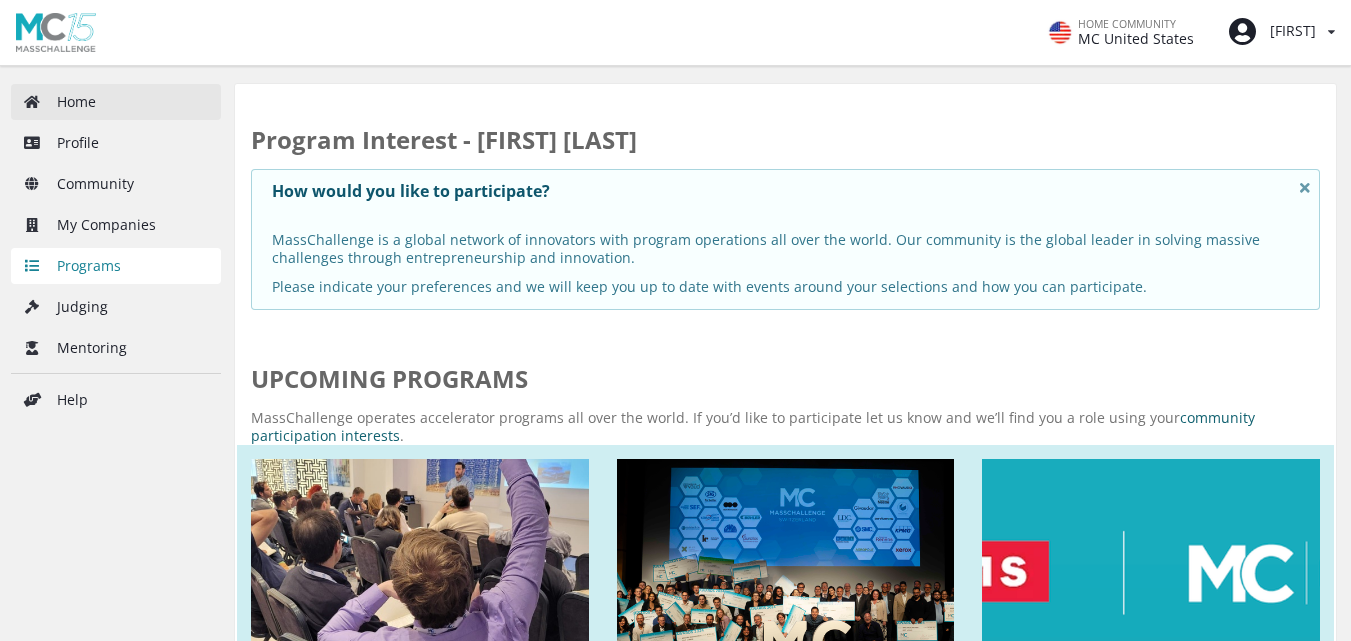 click on "Home" at bounding box center [116, 102] 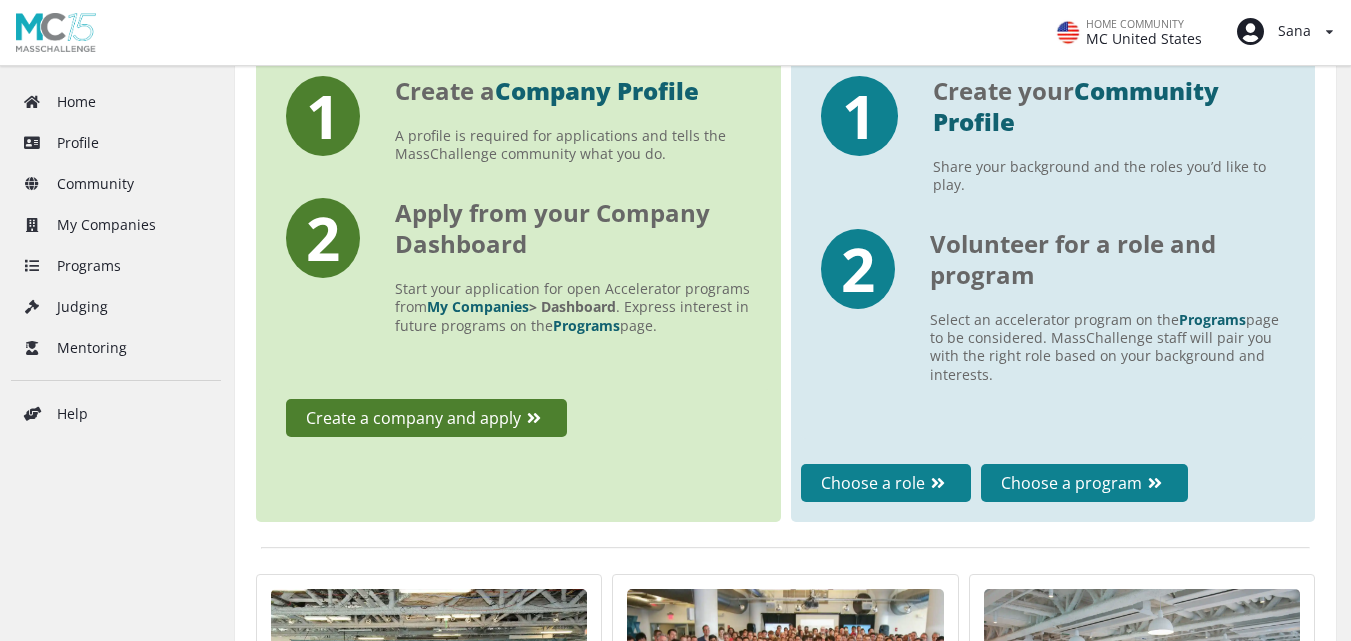 scroll, scrollTop: 561, scrollLeft: 0, axis: vertical 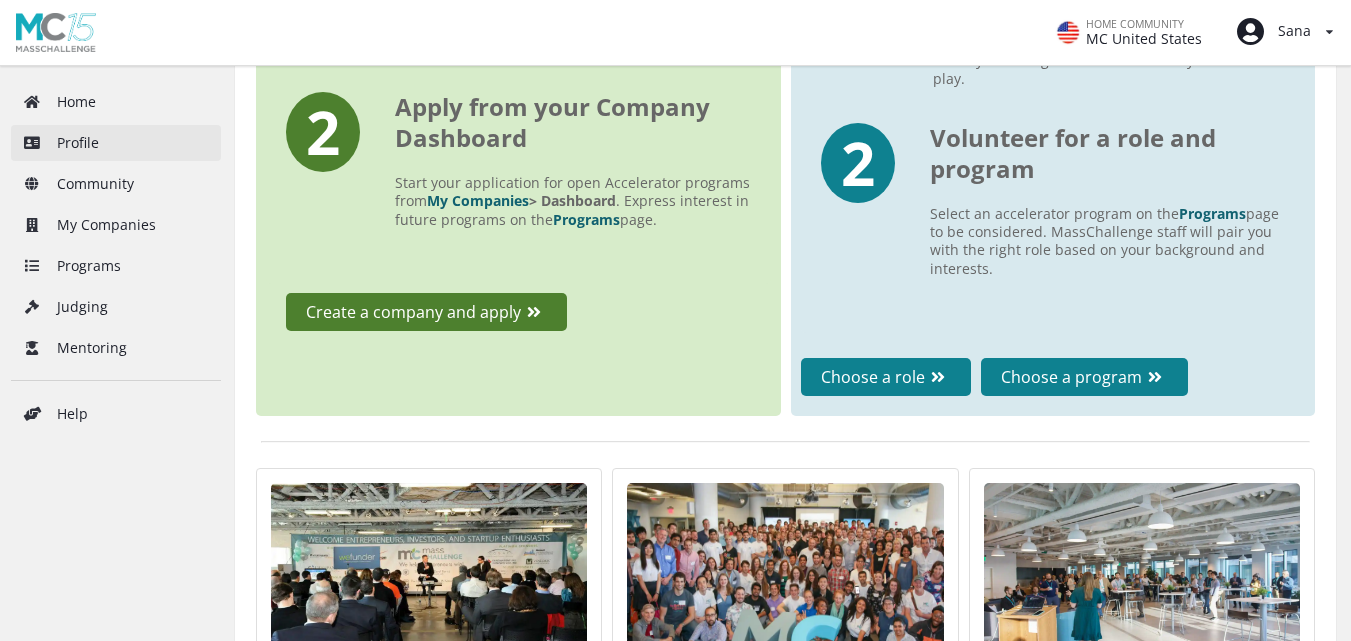 click on "Profile" at bounding box center (116, 143) 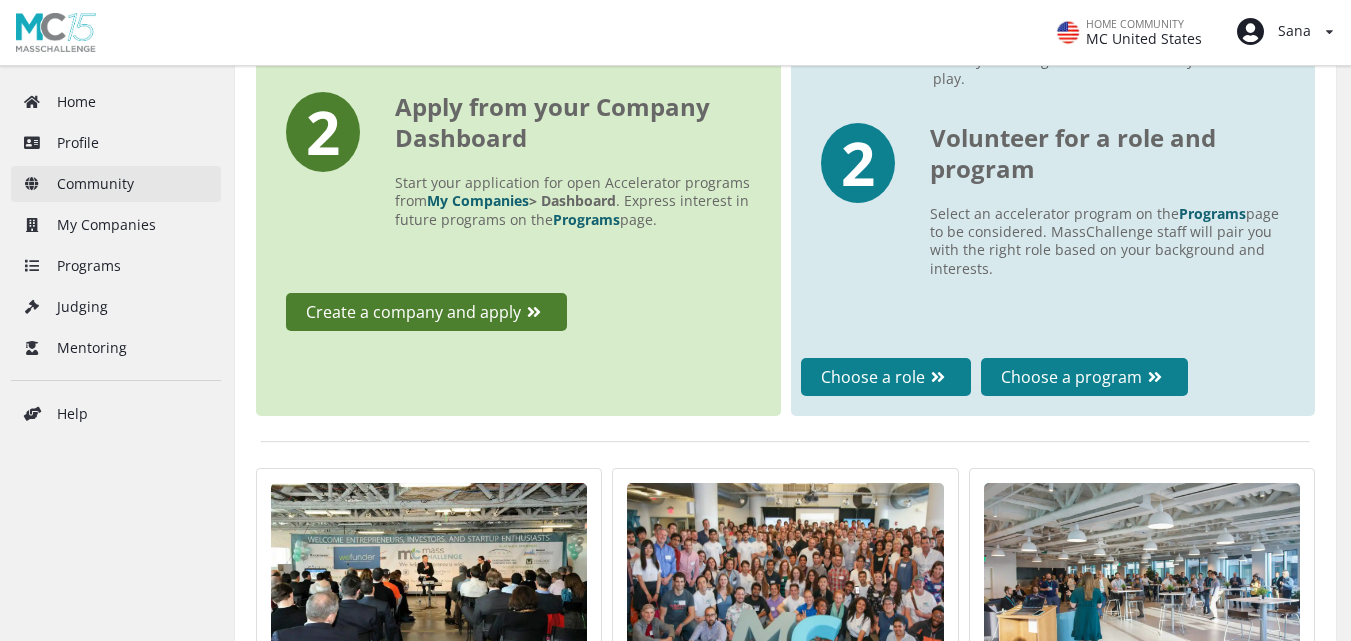 click on "Community" at bounding box center (116, 184) 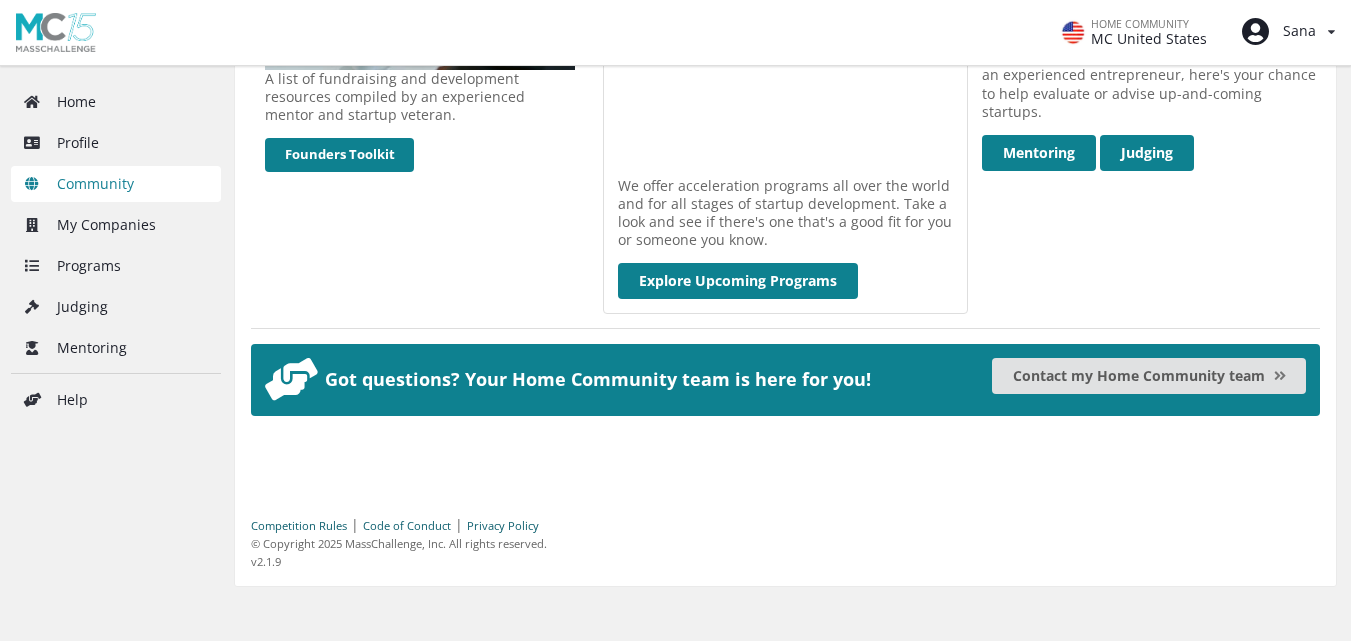scroll, scrollTop: 938, scrollLeft: 0, axis: vertical 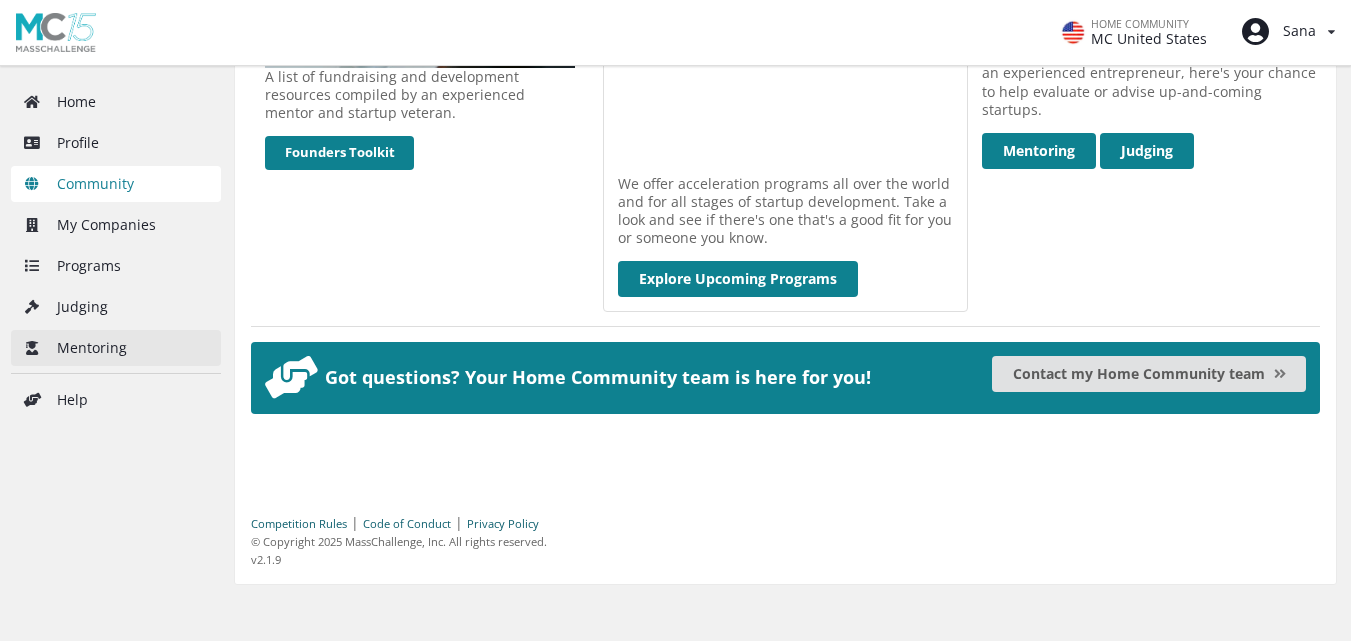 click on "Mentoring" at bounding box center (116, 348) 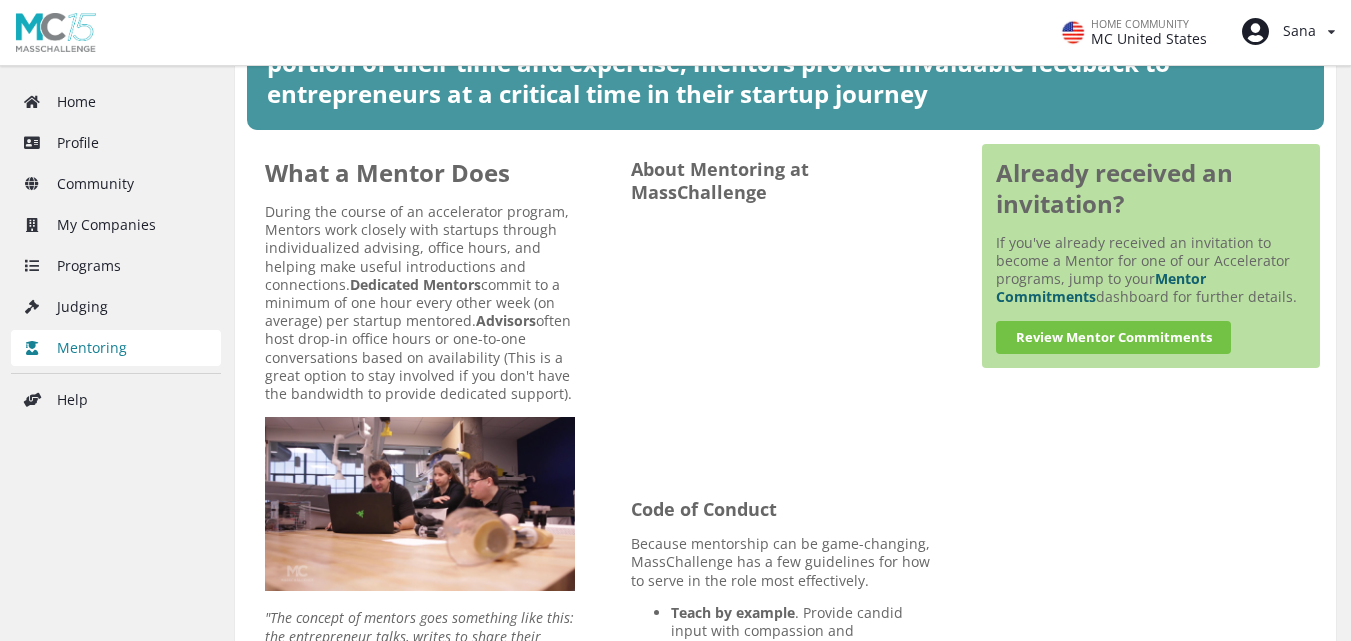 scroll, scrollTop: 400, scrollLeft: 0, axis: vertical 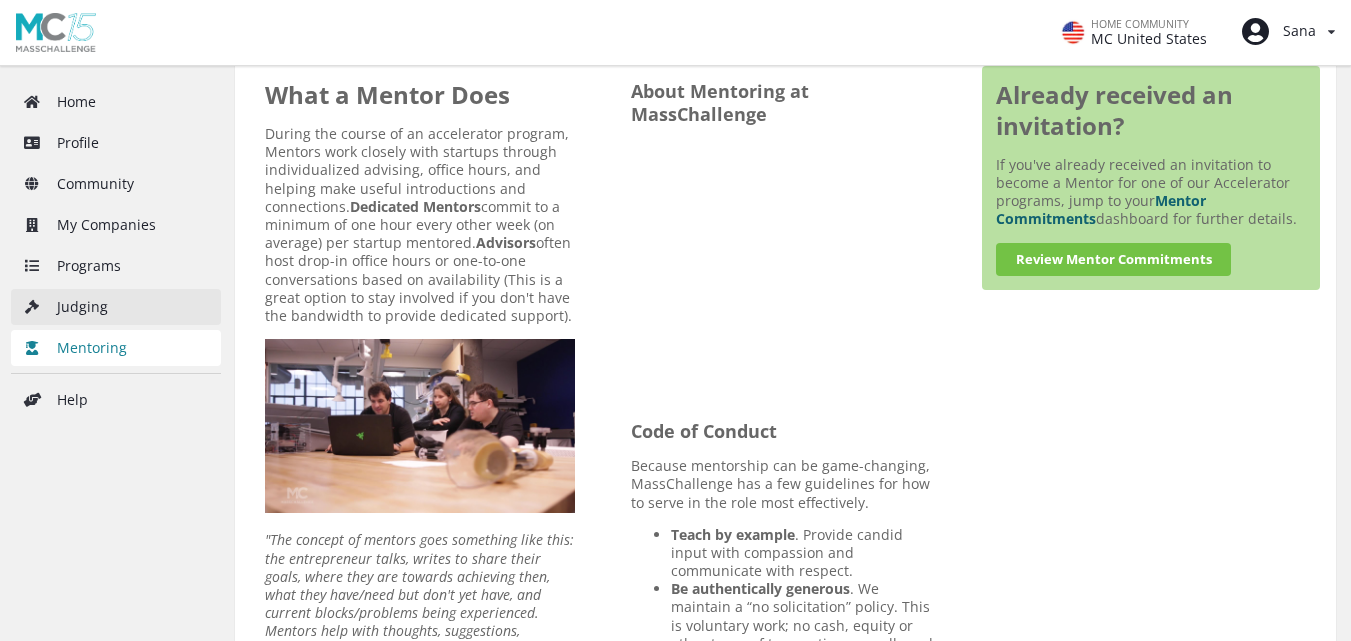 click on "Judging" at bounding box center [116, 307] 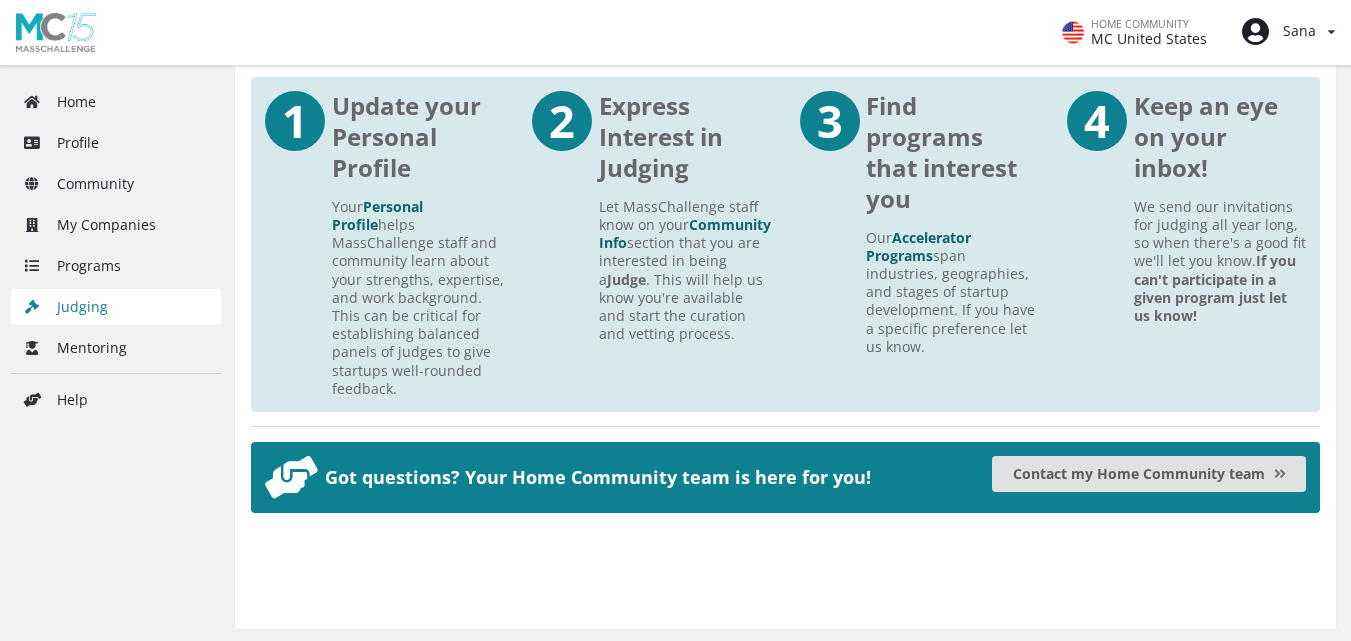 scroll, scrollTop: 1000, scrollLeft: 0, axis: vertical 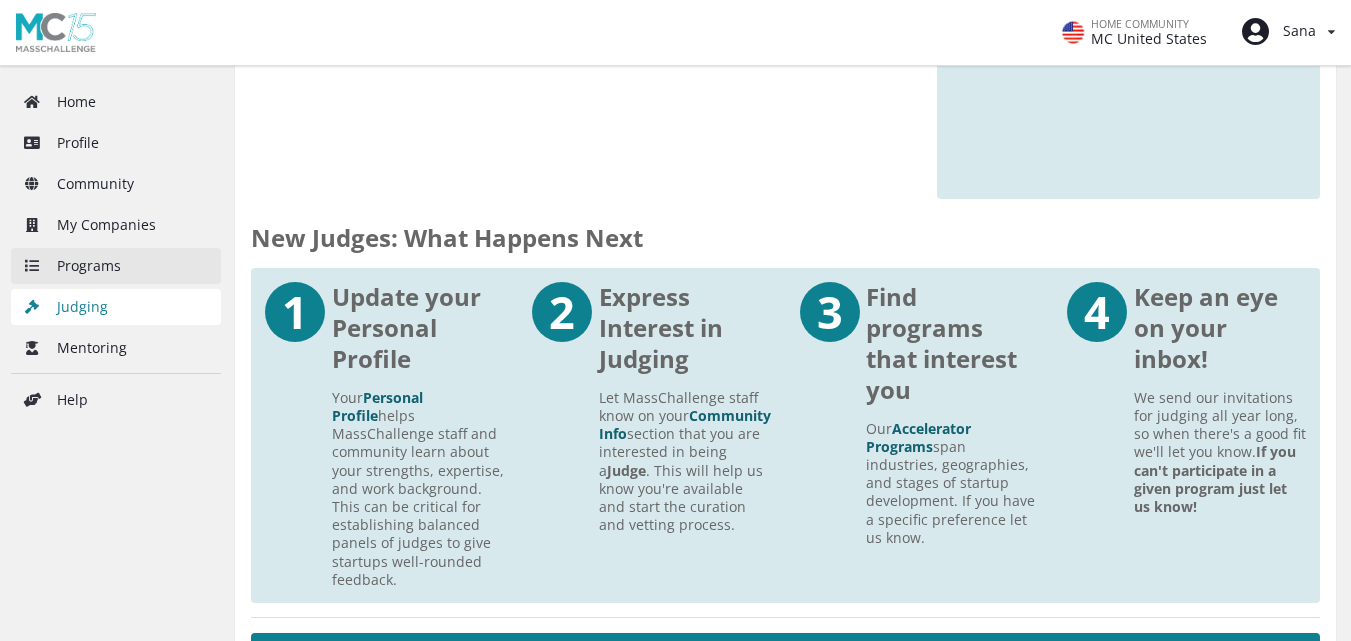 click on "Programs" at bounding box center [116, 266] 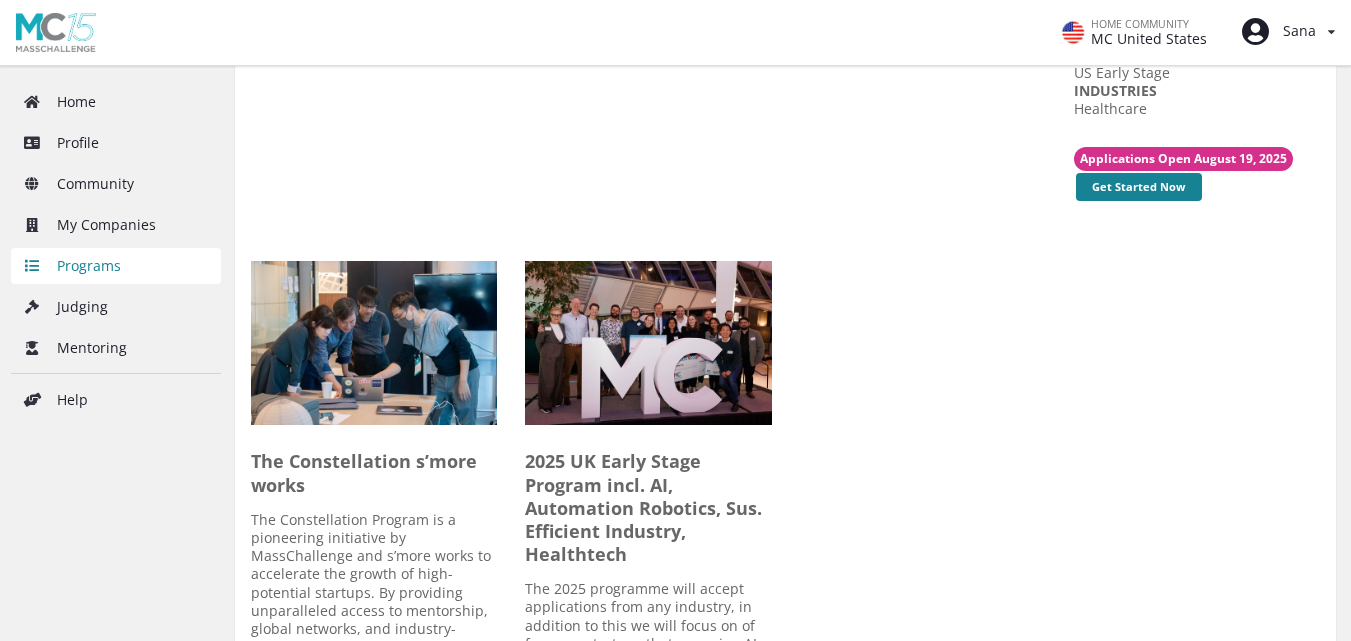 scroll, scrollTop: 1600, scrollLeft: 0, axis: vertical 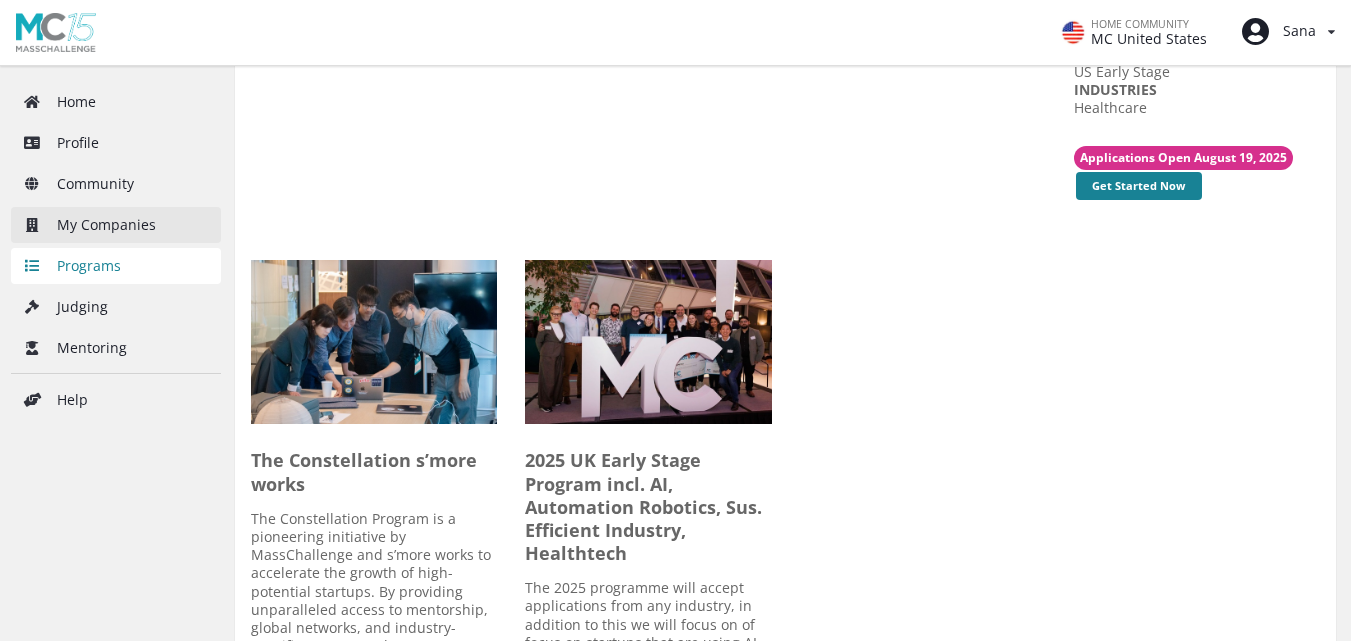 click on "My Companies" at bounding box center (116, 225) 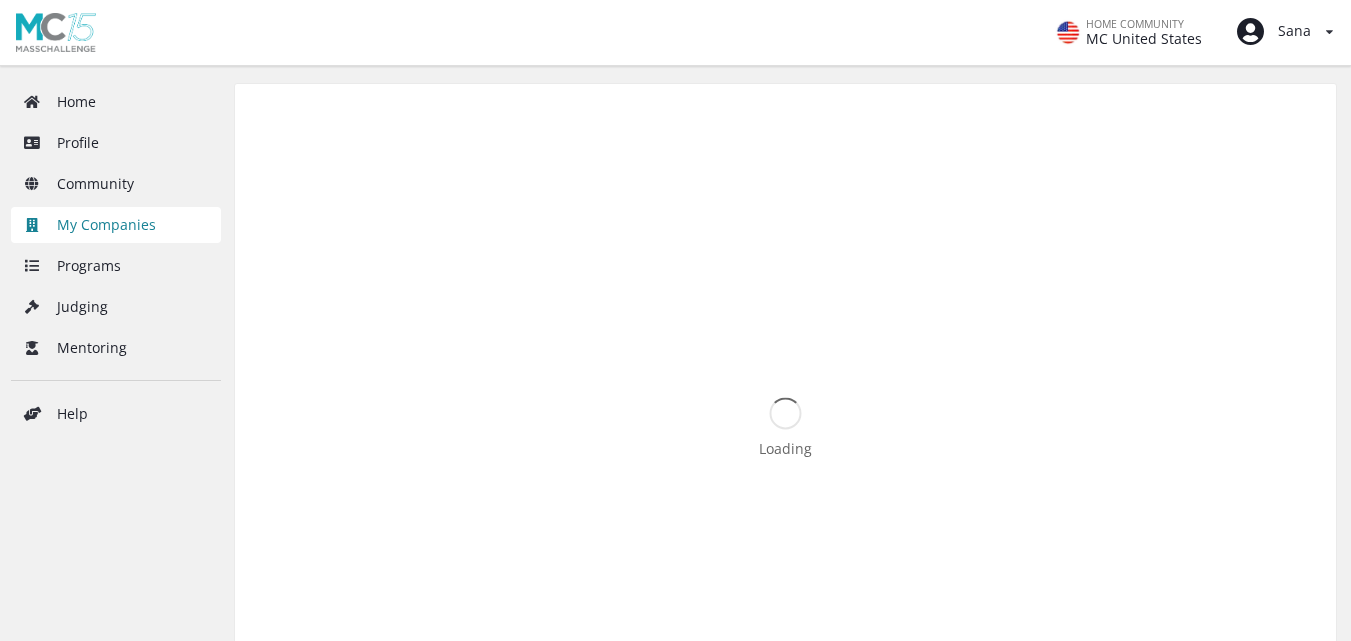 scroll, scrollTop: 0, scrollLeft: 0, axis: both 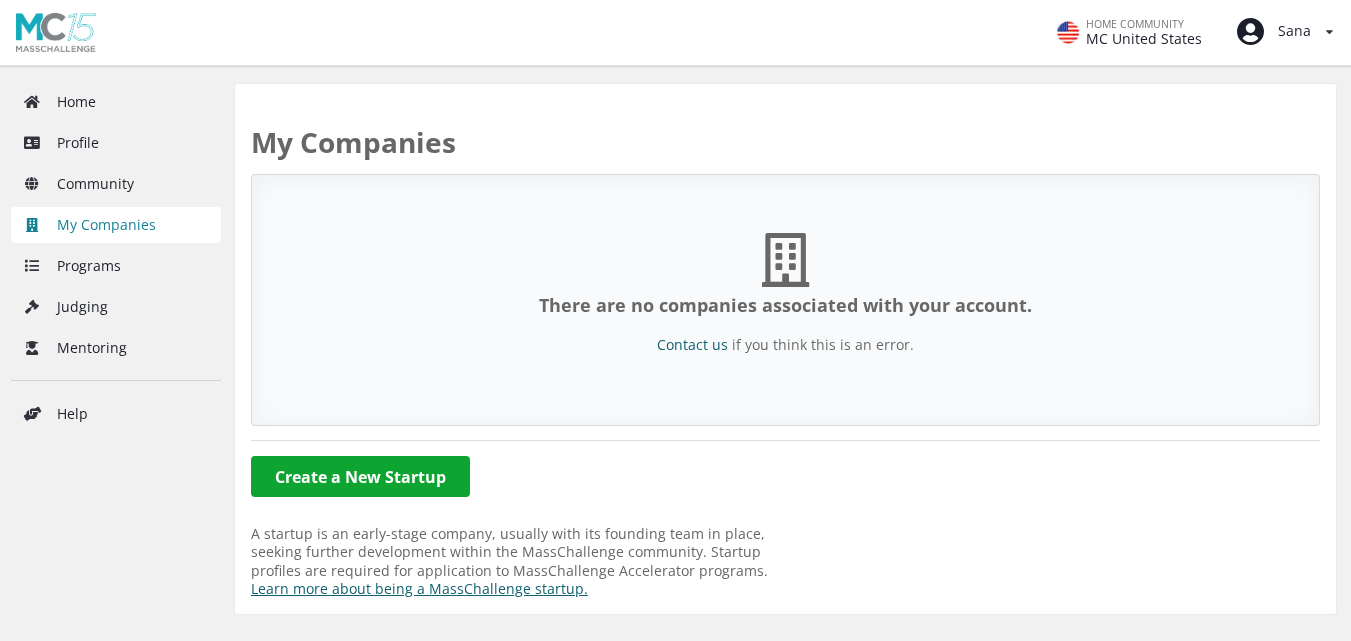 click on "Create a New Startup" at bounding box center [360, 476] 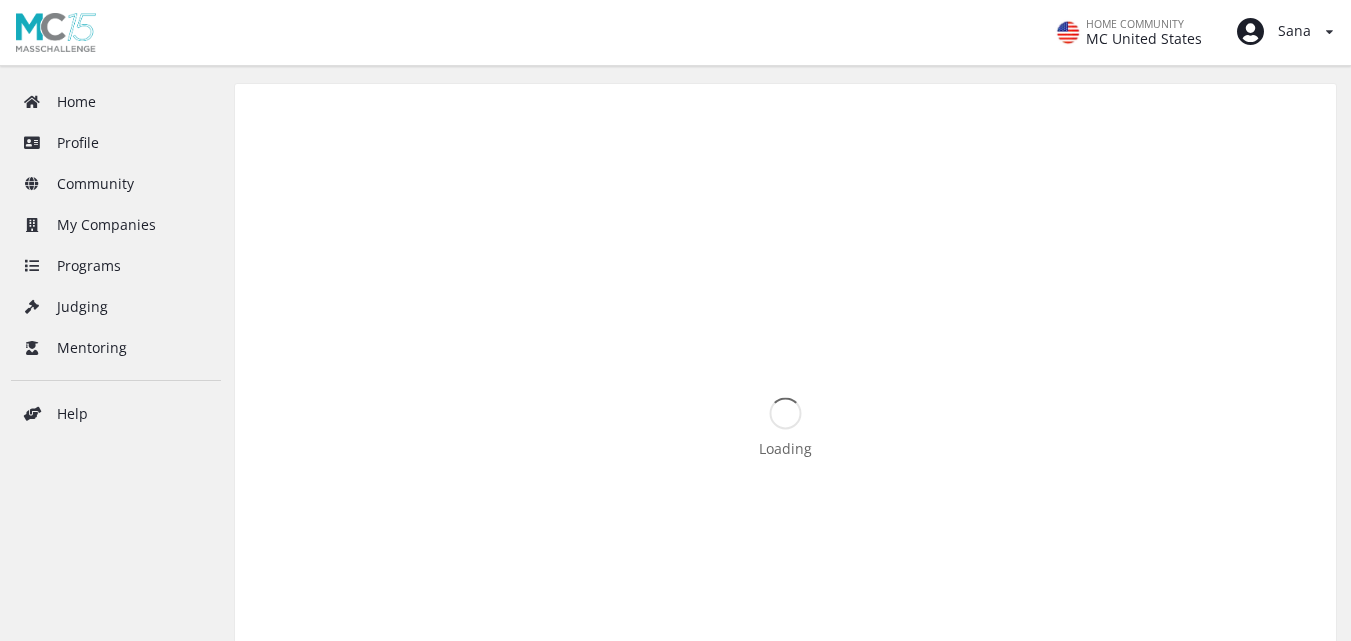 scroll, scrollTop: 0, scrollLeft: 0, axis: both 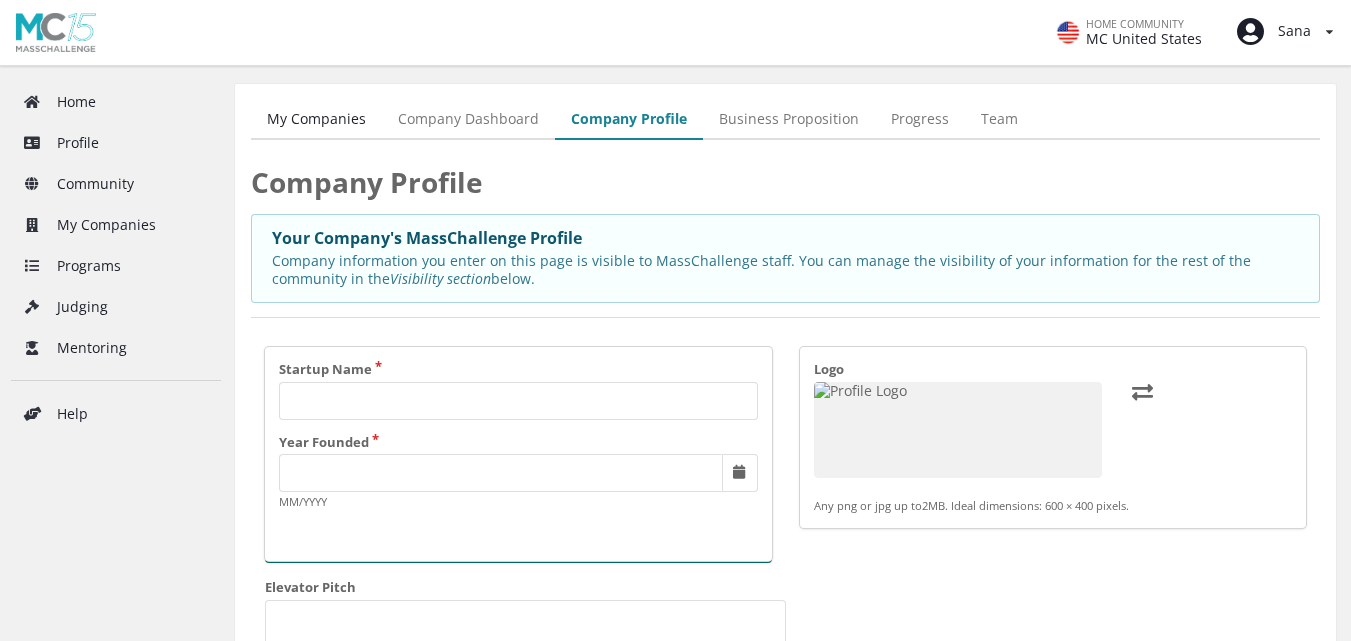 click on "Startup Name" at bounding box center (518, 390) 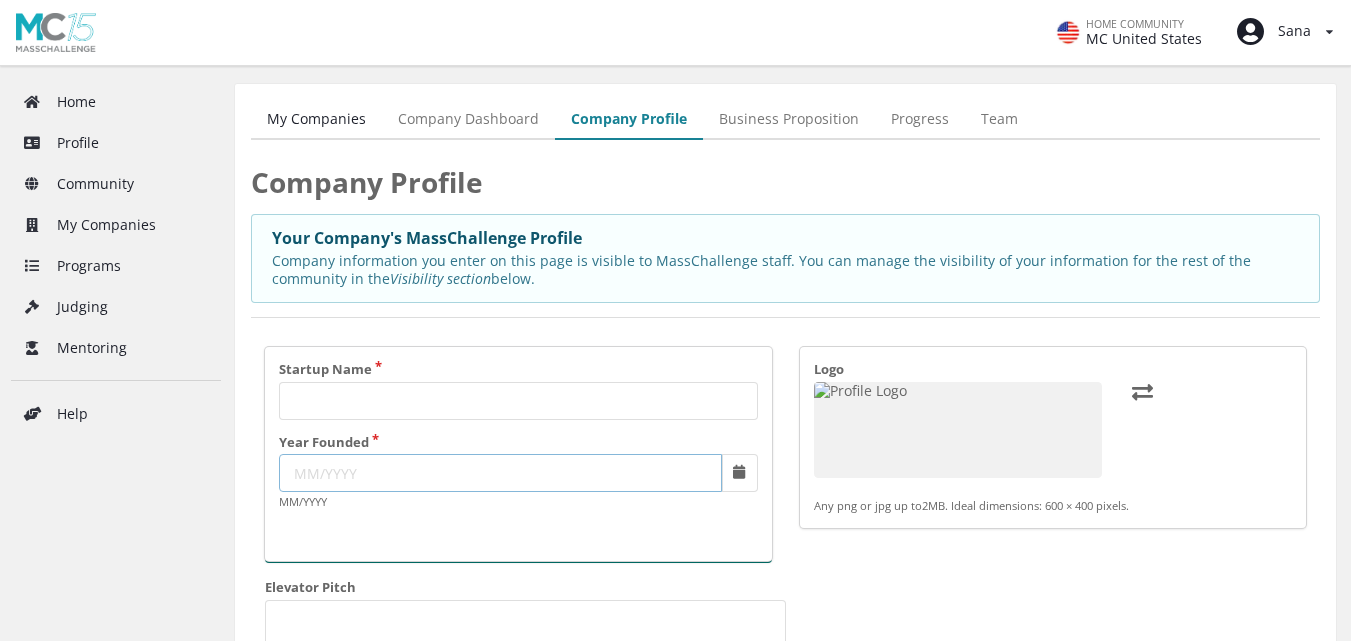 click on "Year Founded" at bounding box center (500, 473) 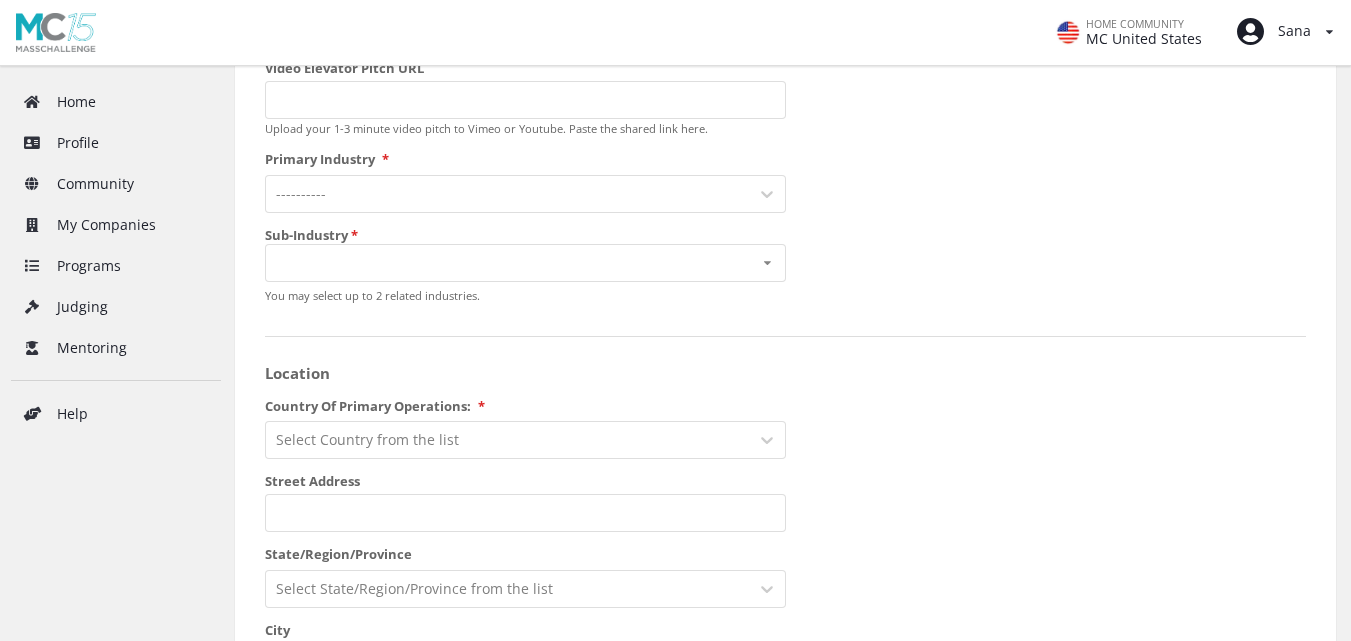 scroll, scrollTop: 700, scrollLeft: 0, axis: vertical 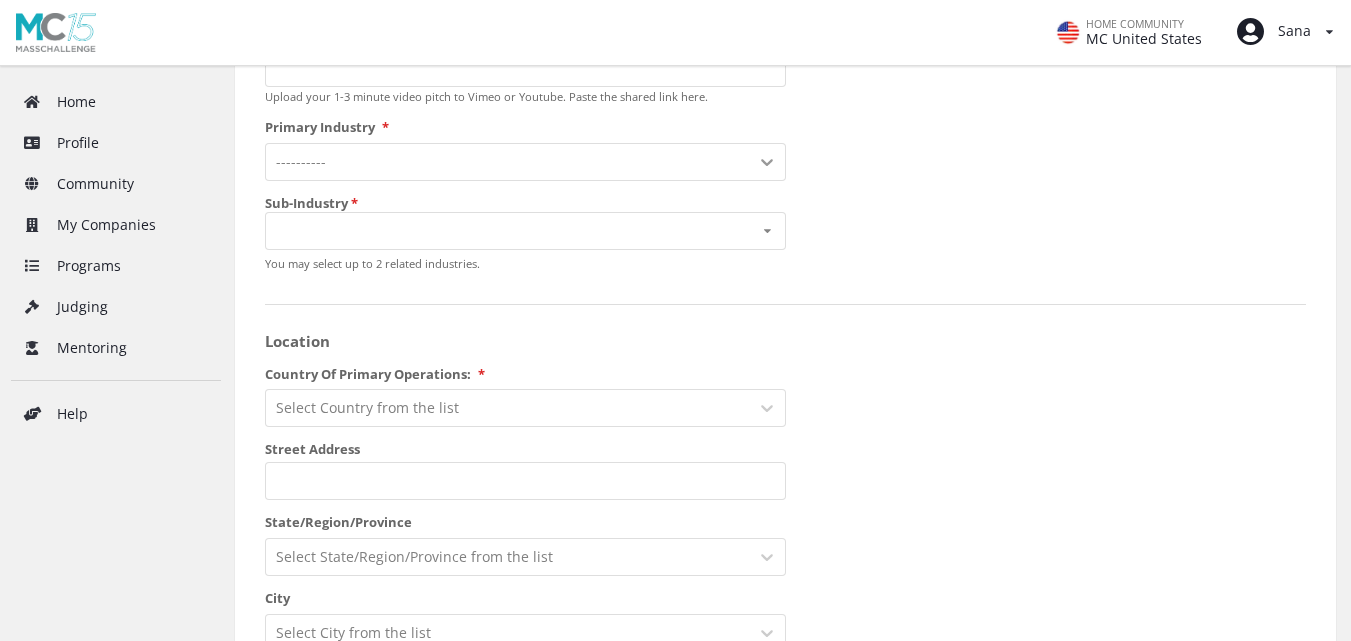 click at bounding box center (767, 162) 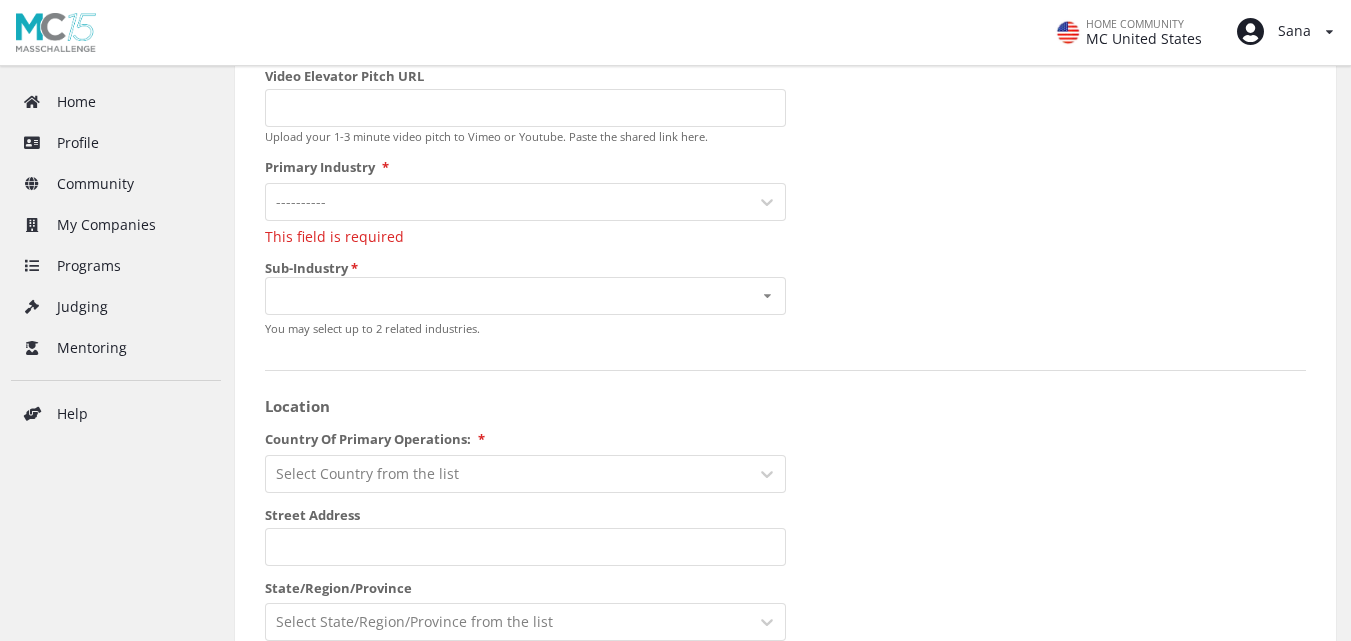 click on "Startup Name [YEAR] This field is required   MM/YYYY Logo   Any png or jpg up to  2MB . Ideal dimensions: 600 × 400 pixels. Elevator Pitch 0   /   300  characters Video Elevator Pitch URL Upload your 1-3 minute video pitch to Vimeo or Youtube. Paste the shared link here. Primary Industry *   ---------- This field is required Sub-Industry   * No results found. You may select up to 2 related industries. Location Country Of Primary Operations:  *   Select Country from the list [STREET_ADDRESS] [STATE]   Select State/Region/Province from the list [CITY]   Select City from the list [POSTAL_CODE] VISIBILITY Public Your startup profile will be published to the entire MassChallenge community and publicly at   masschallenge.org/startups Stealth Only confirmed members of the MassChallenge community will see your startup profile. It will not be published to   masschallenge.org/startups FOUNDERS   * This company has a BIPOC Founder This company has a female or transgender Founder I prefer not to say @" at bounding box center (785, 688) 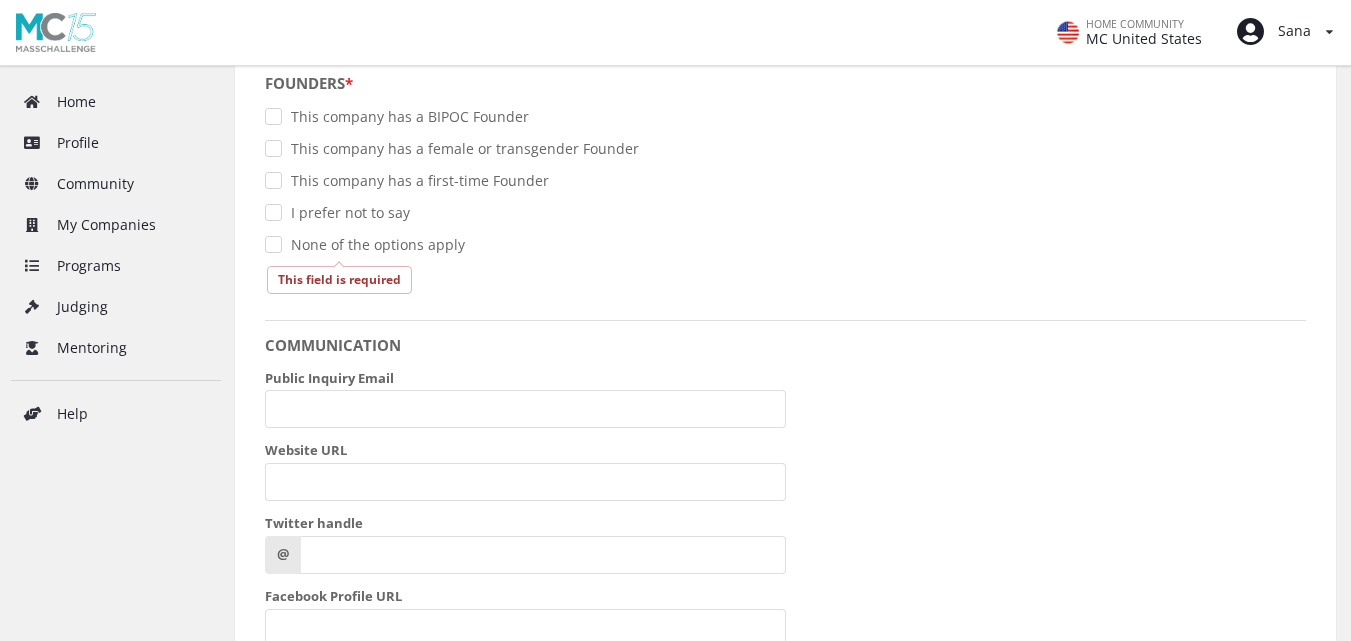 scroll, scrollTop: 1648, scrollLeft: 0, axis: vertical 